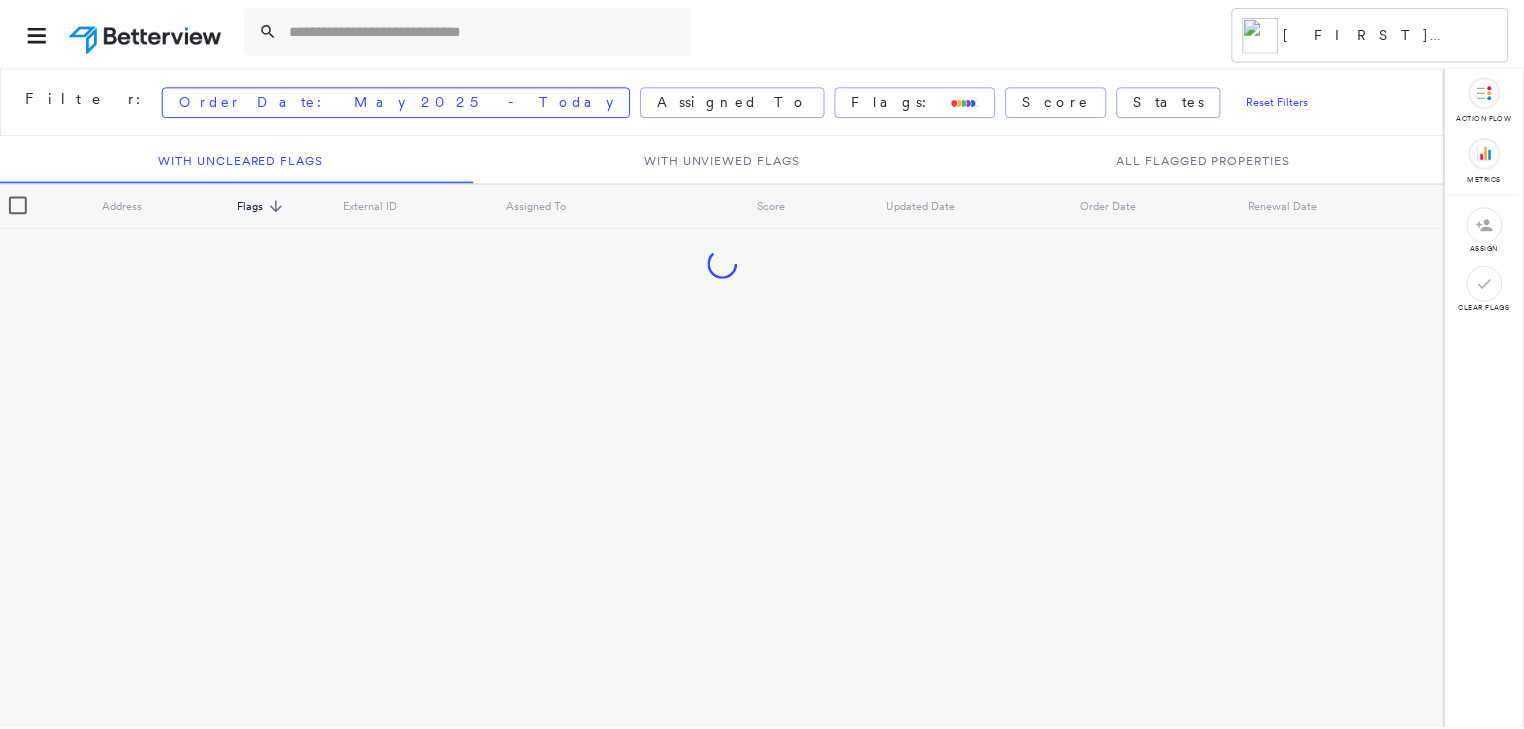 scroll, scrollTop: 0, scrollLeft: 0, axis: both 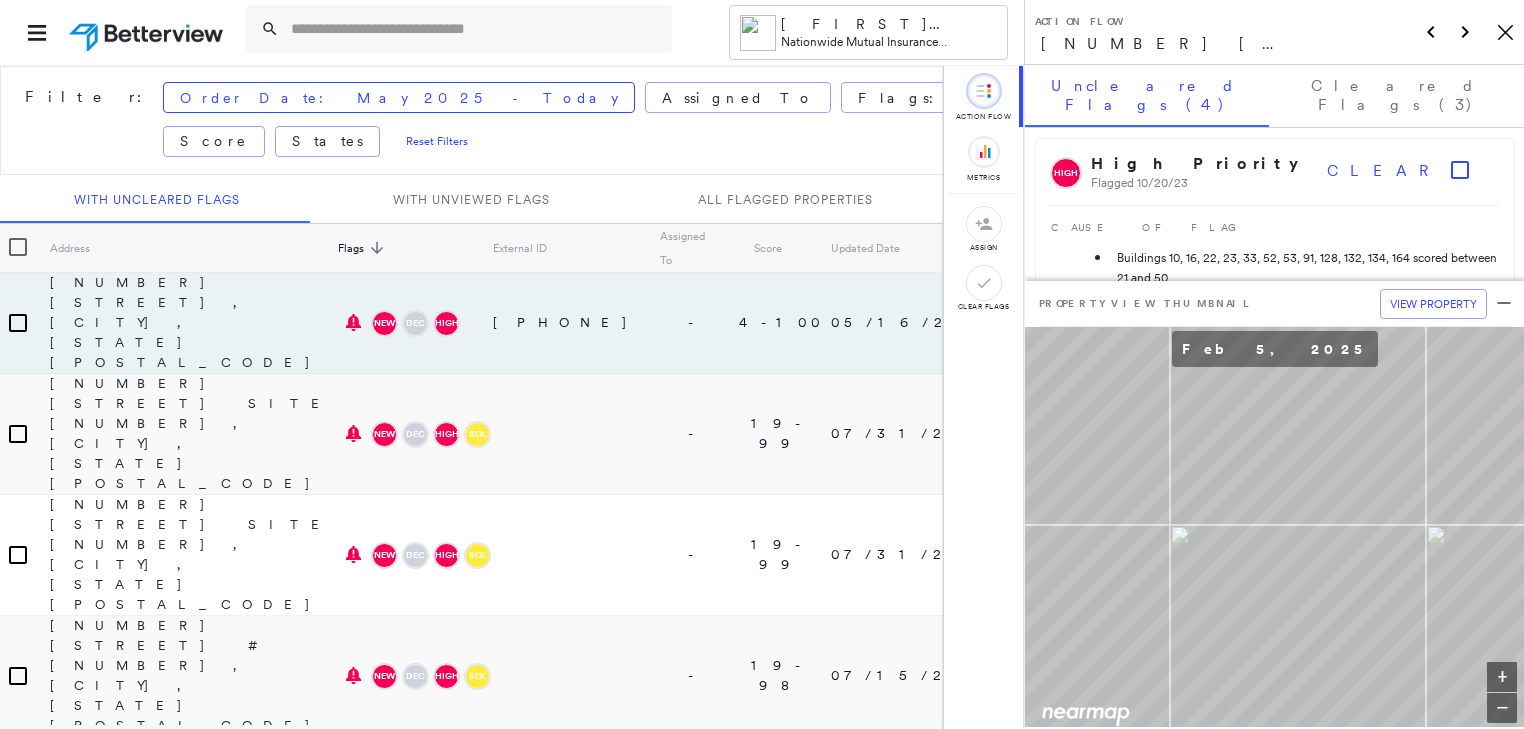 click on "HIGH" at bounding box center [446, 1110] 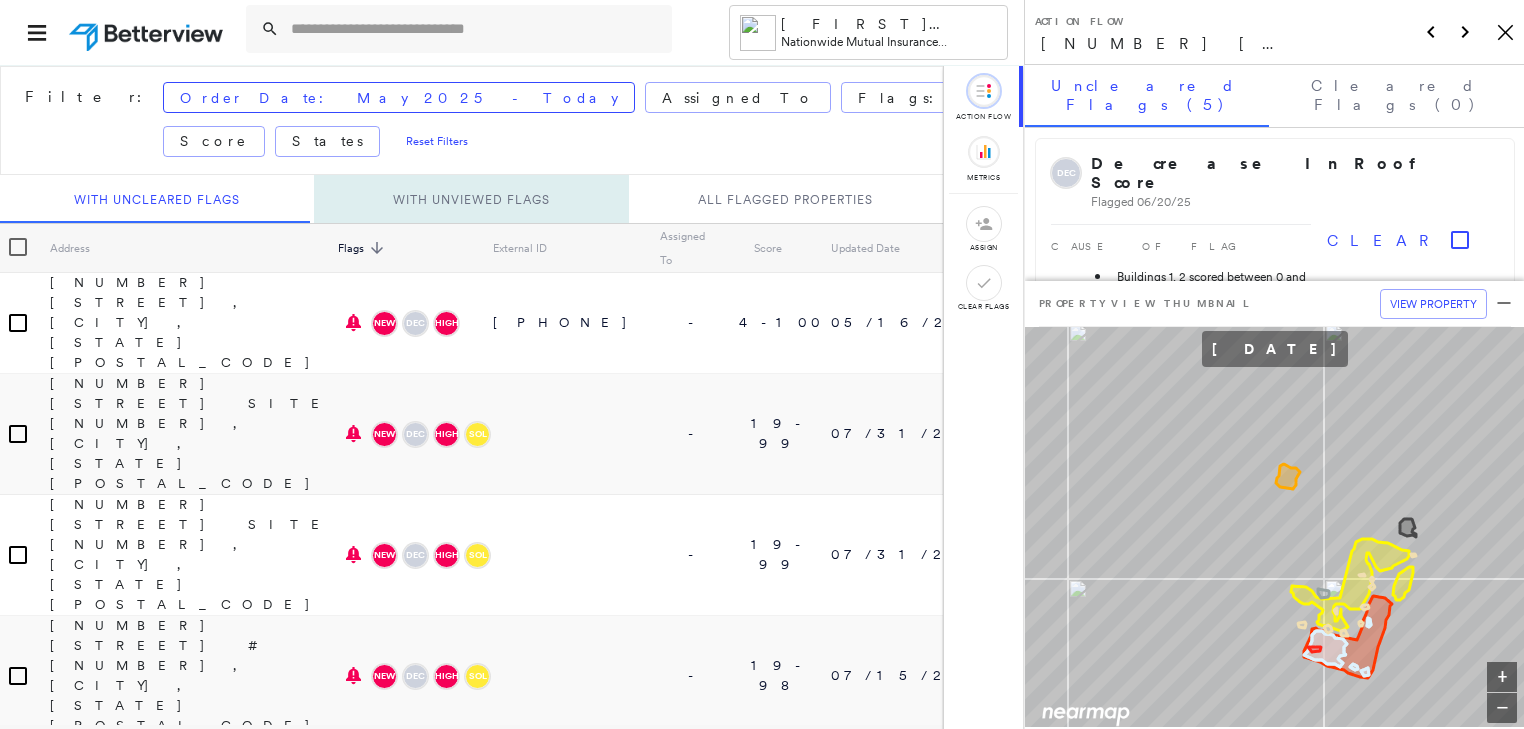 click on "With Unviewed Flags" at bounding box center (471, 199) 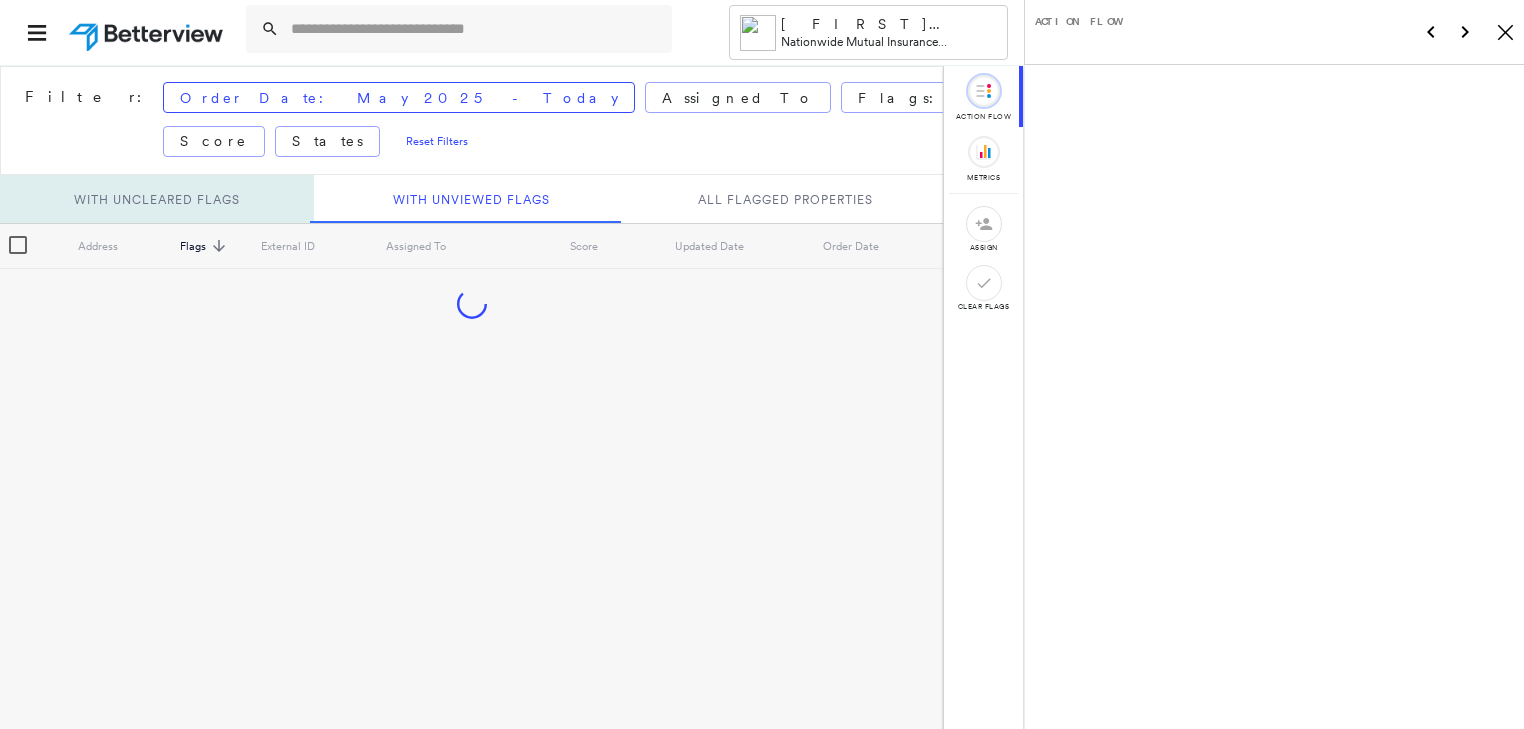 click on "With Uncleared Flags" at bounding box center (157, 199) 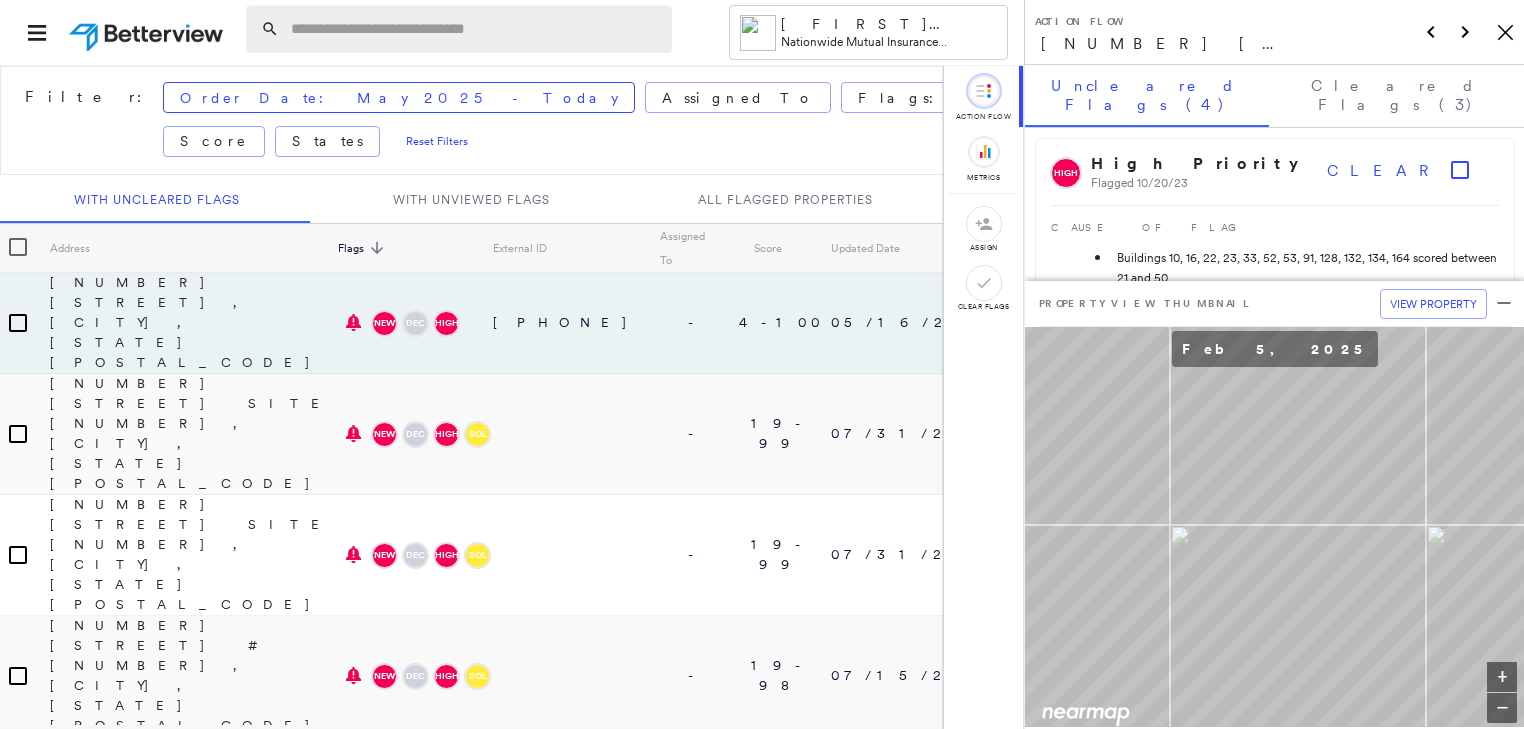 click at bounding box center [475, 29] 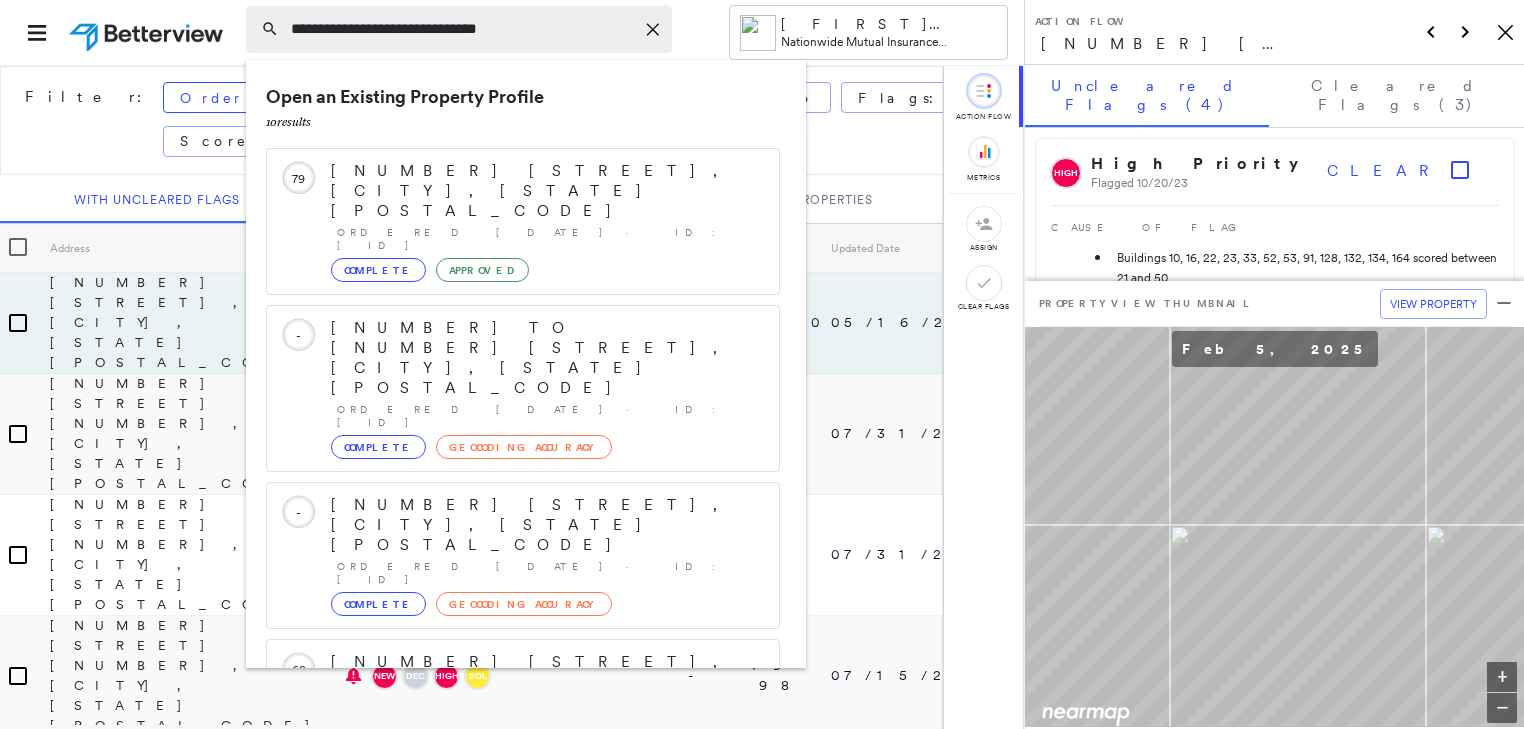 type on "**********" 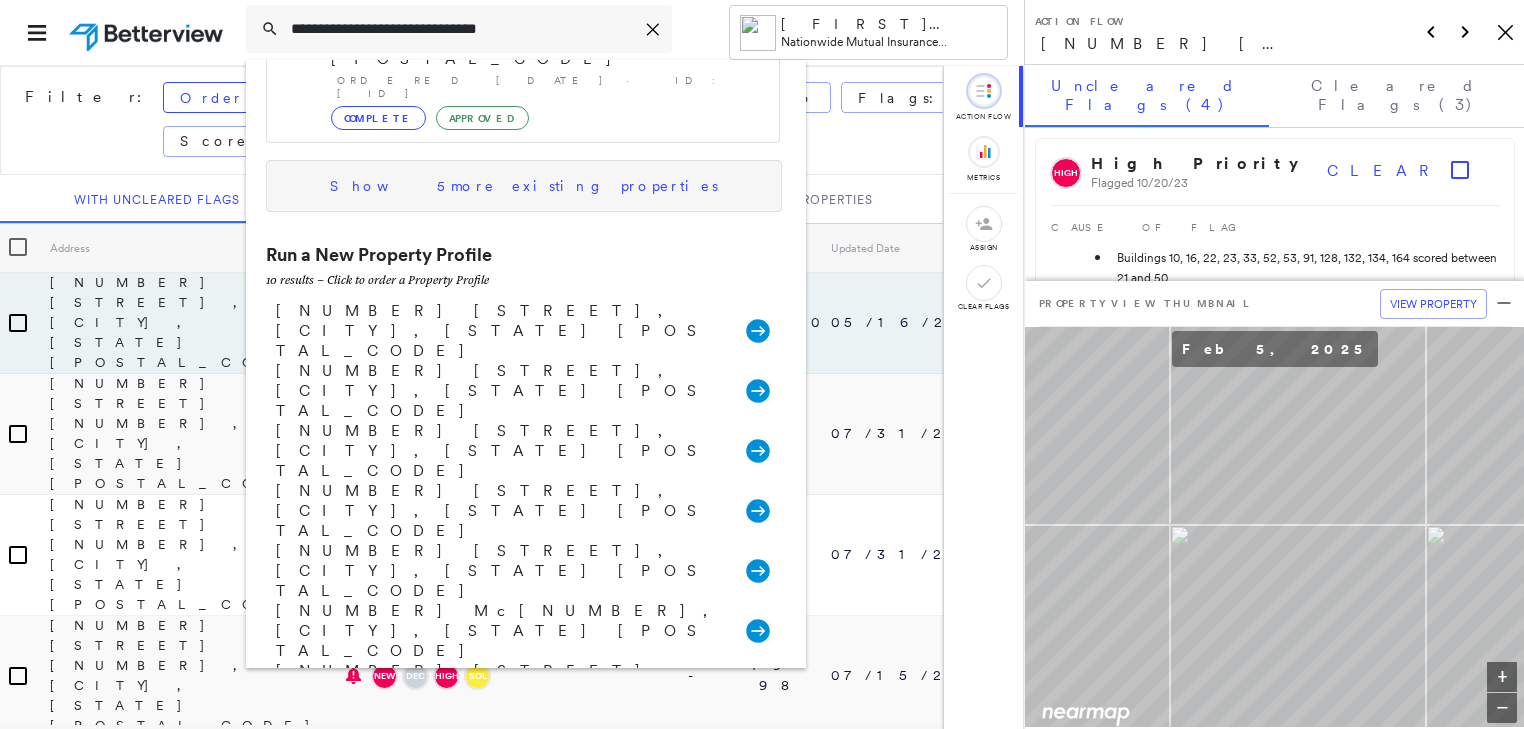 scroll, scrollTop: 480, scrollLeft: 0, axis: vertical 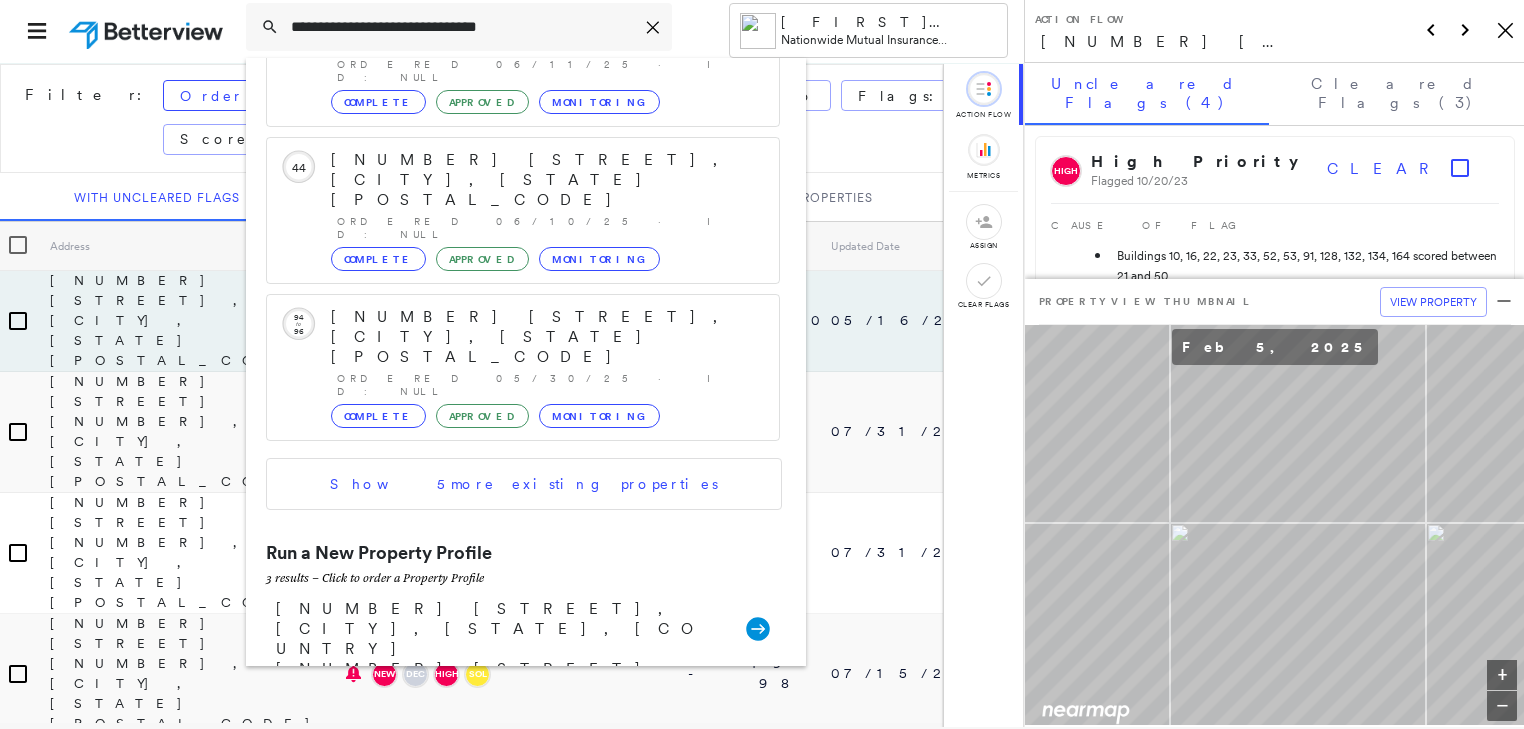 click 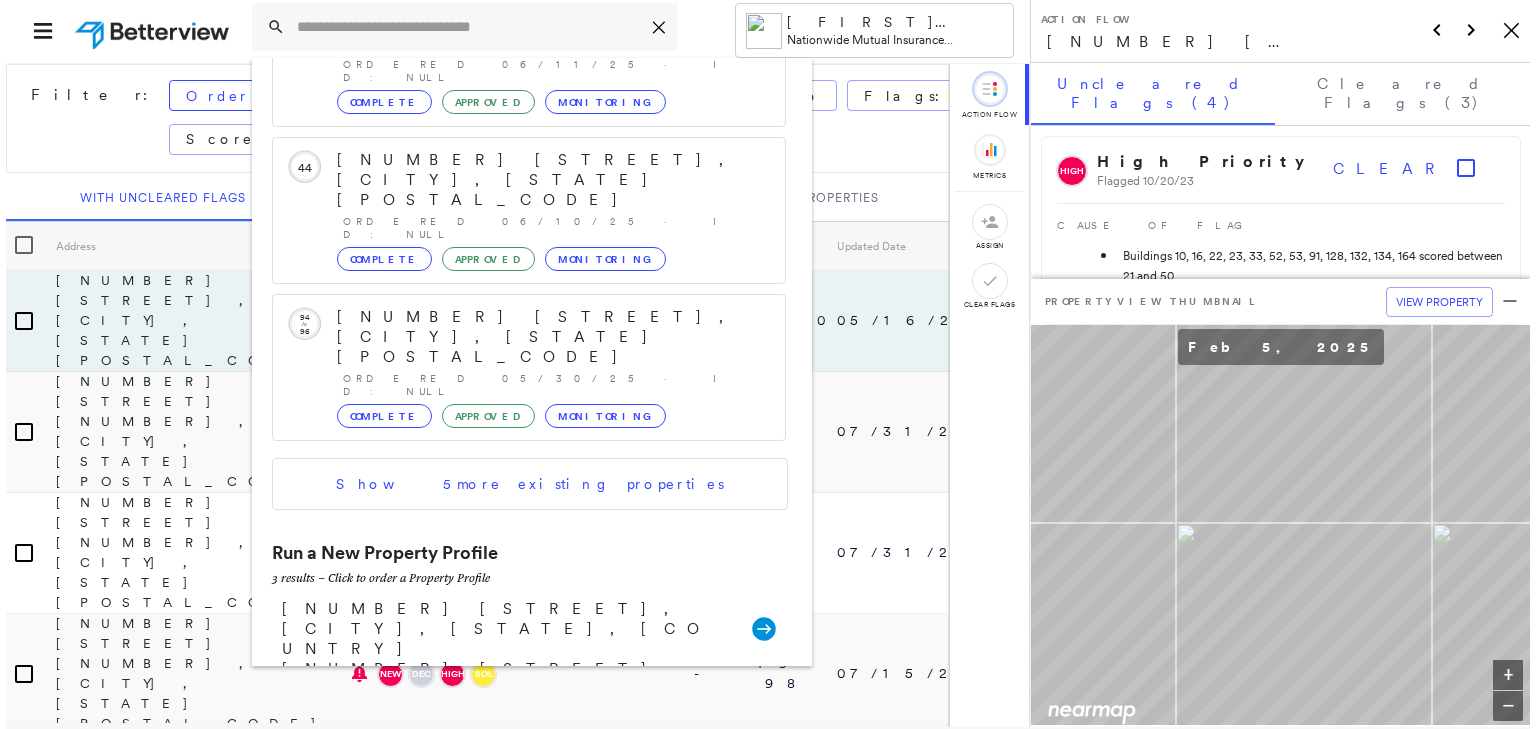 scroll, scrollTop: 0, scrollLeft: 0, axis: both 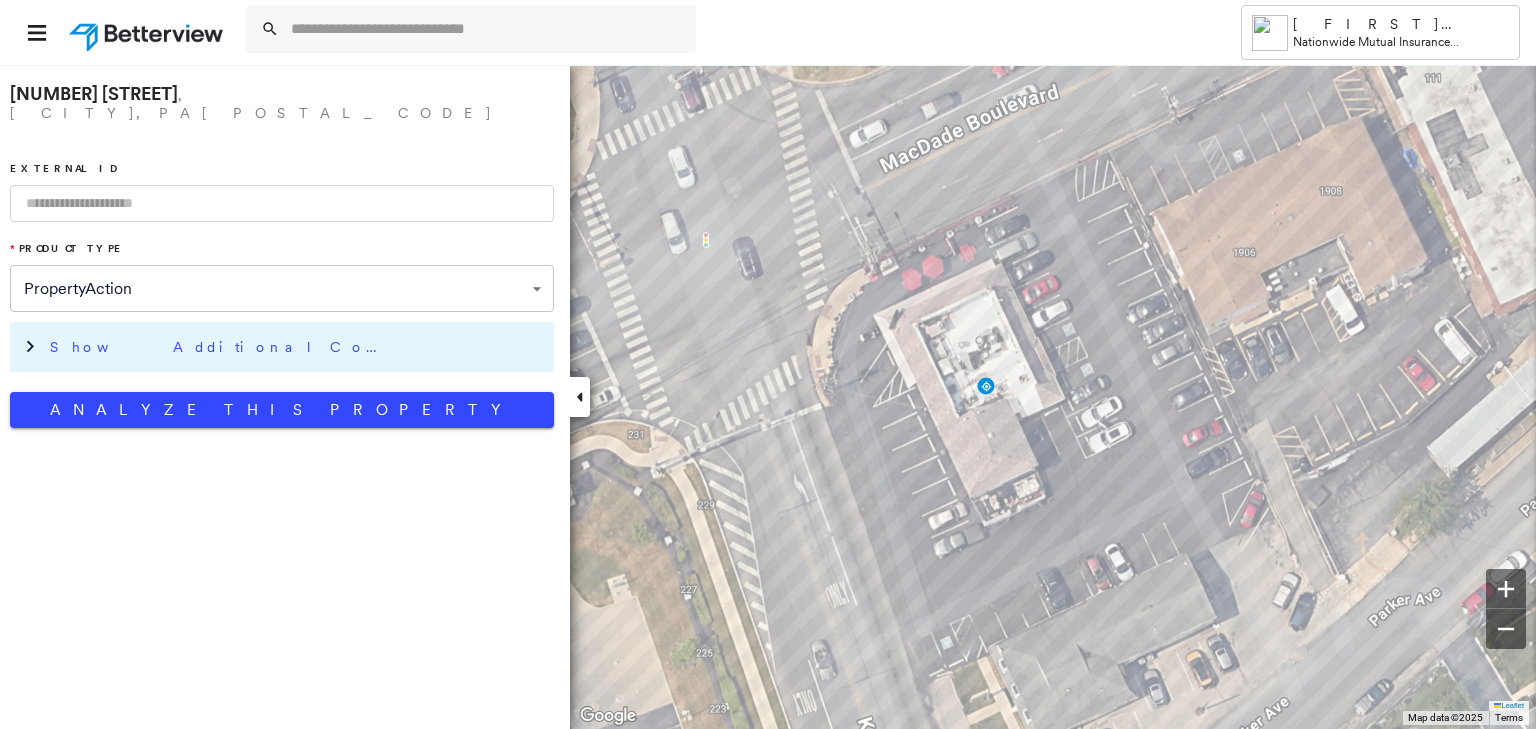 click on "Show Additional Company Data" at bounding box center (220, 347) 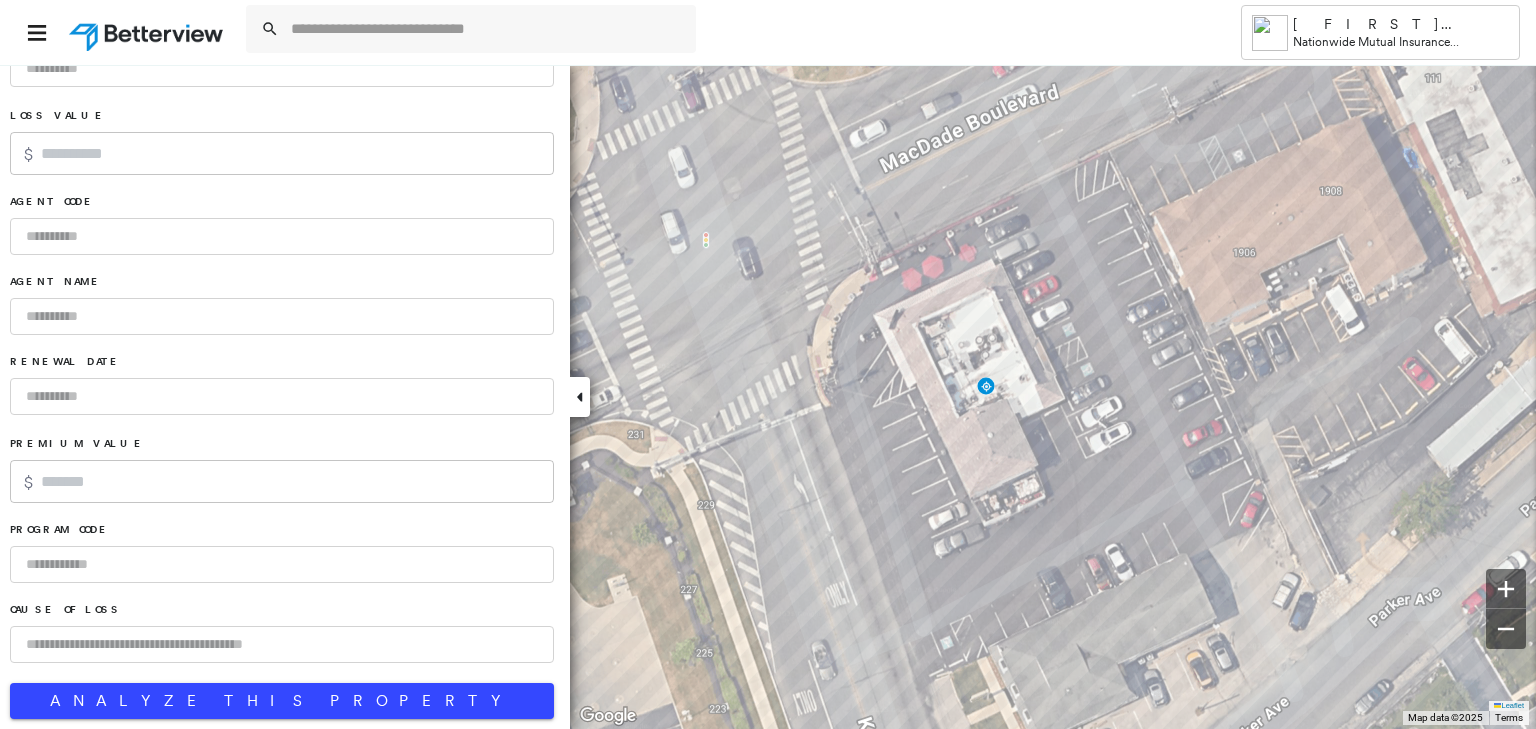 scroll, scrollTop: 1792, scrollLeft: 0, axis: vertical 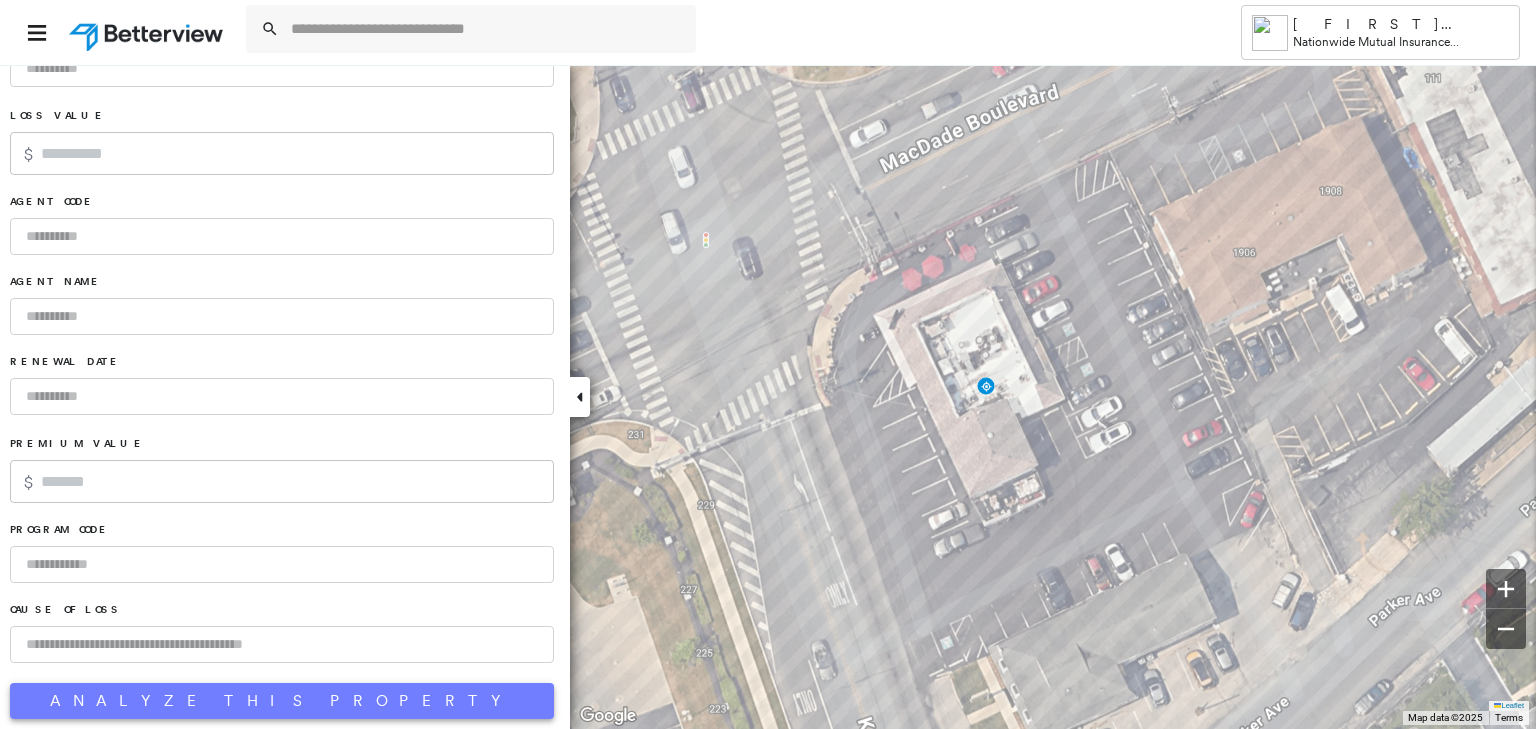 click on "Analyze This Property" at bounding box center (282, 701) 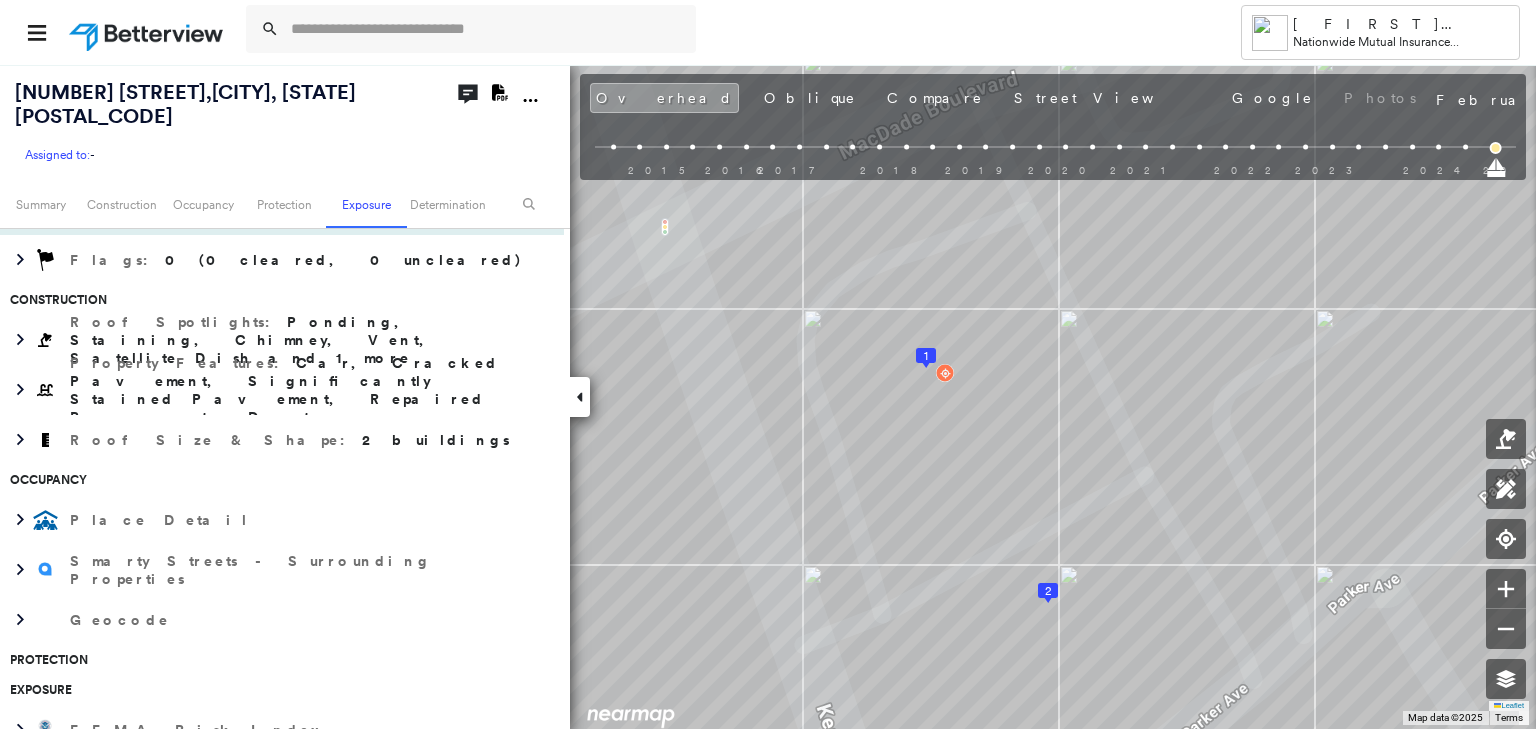 scroll, scrollTop: 0, scrollLeft: 0, axis: both 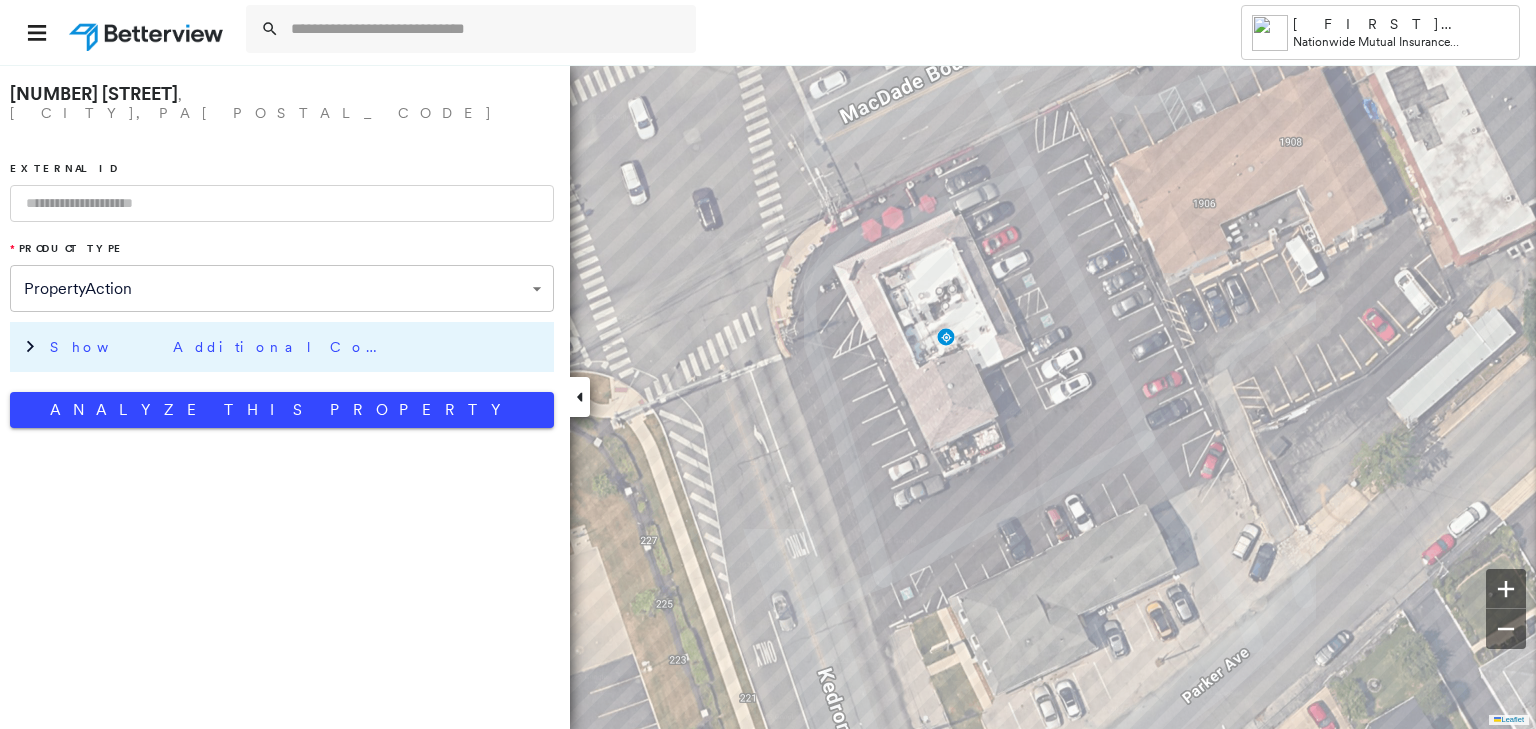 click on "Show Additional Company Data" at bounding box center (220, 347) 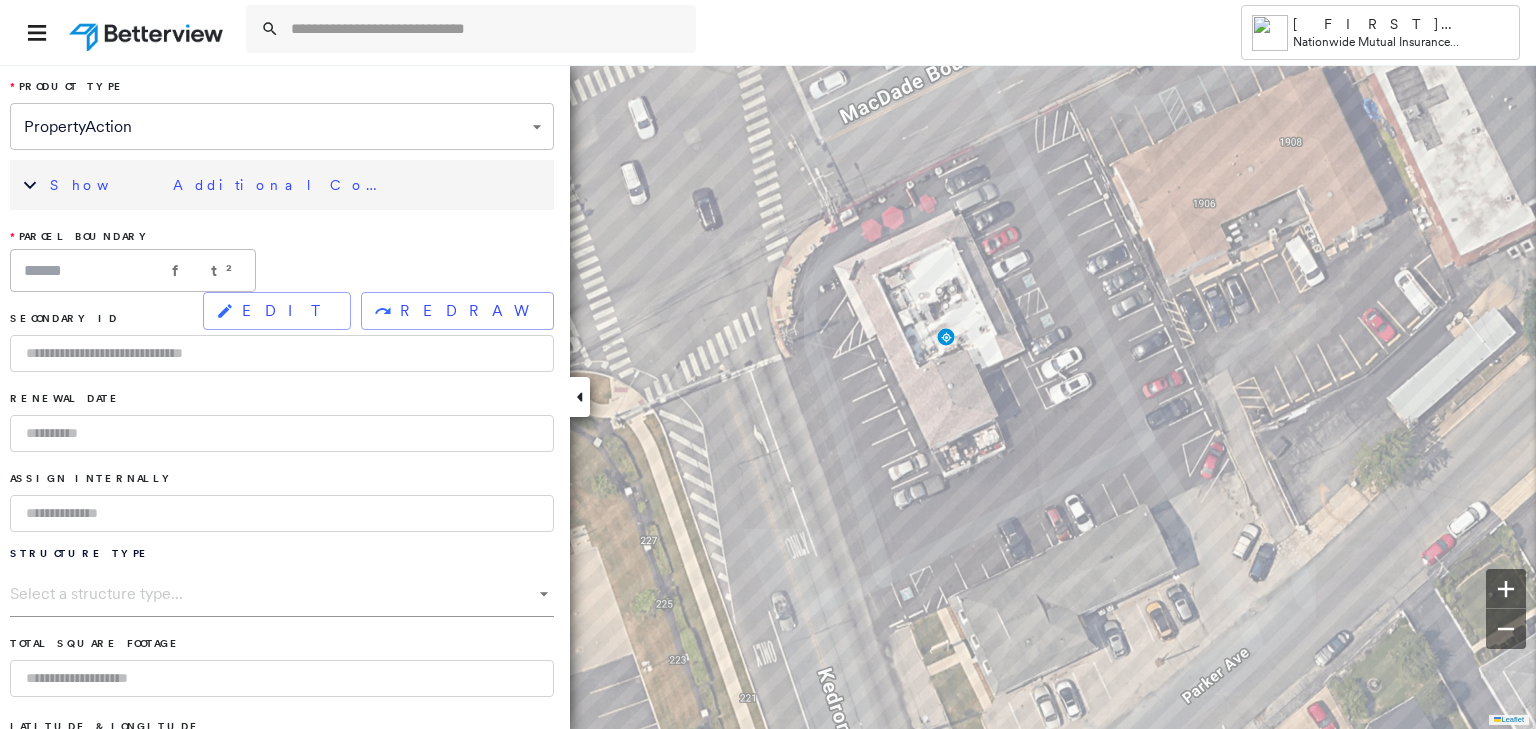 scroll, scrollTop: 320, scrollLeft: 0, axis: vertical 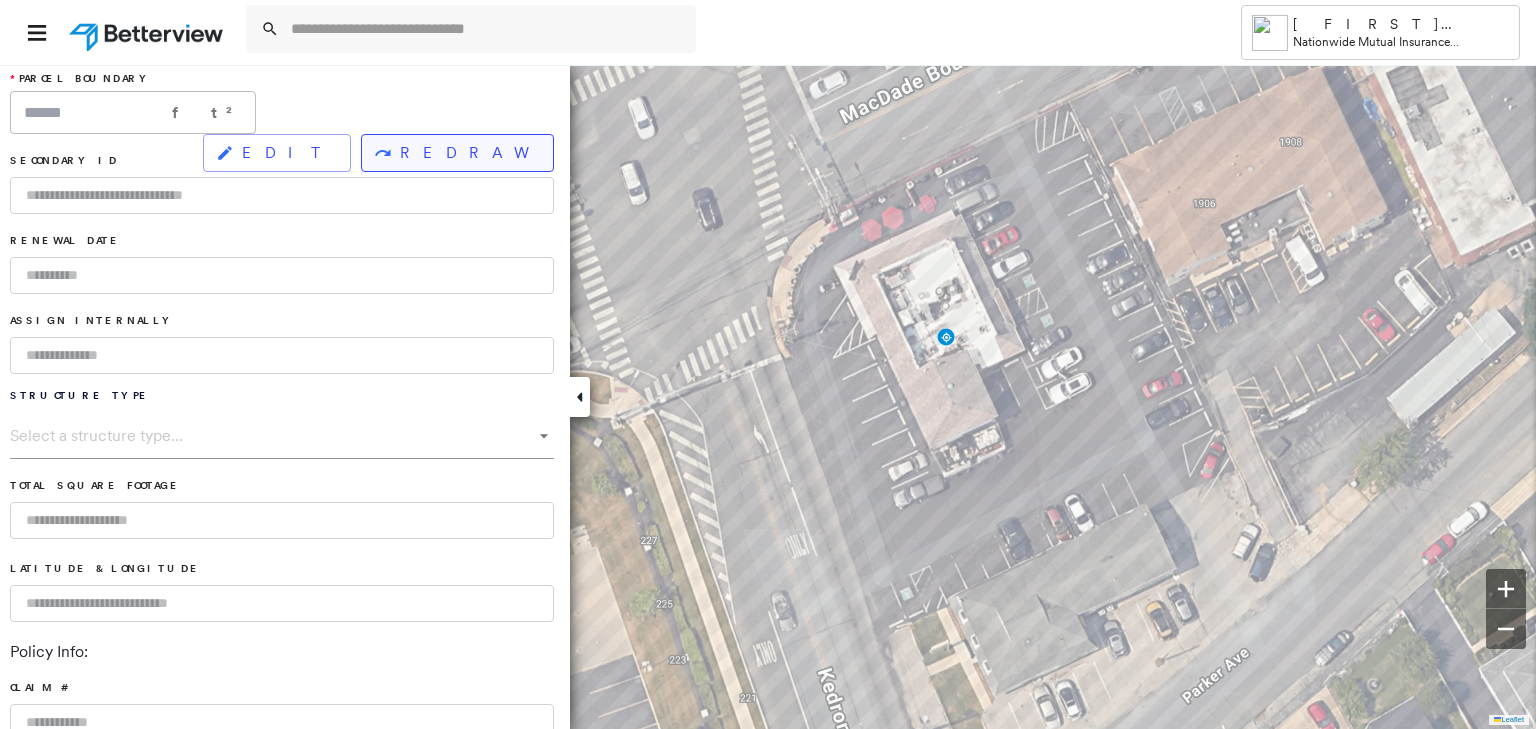 click on "REDRAW" at bounding box center (468, 153) 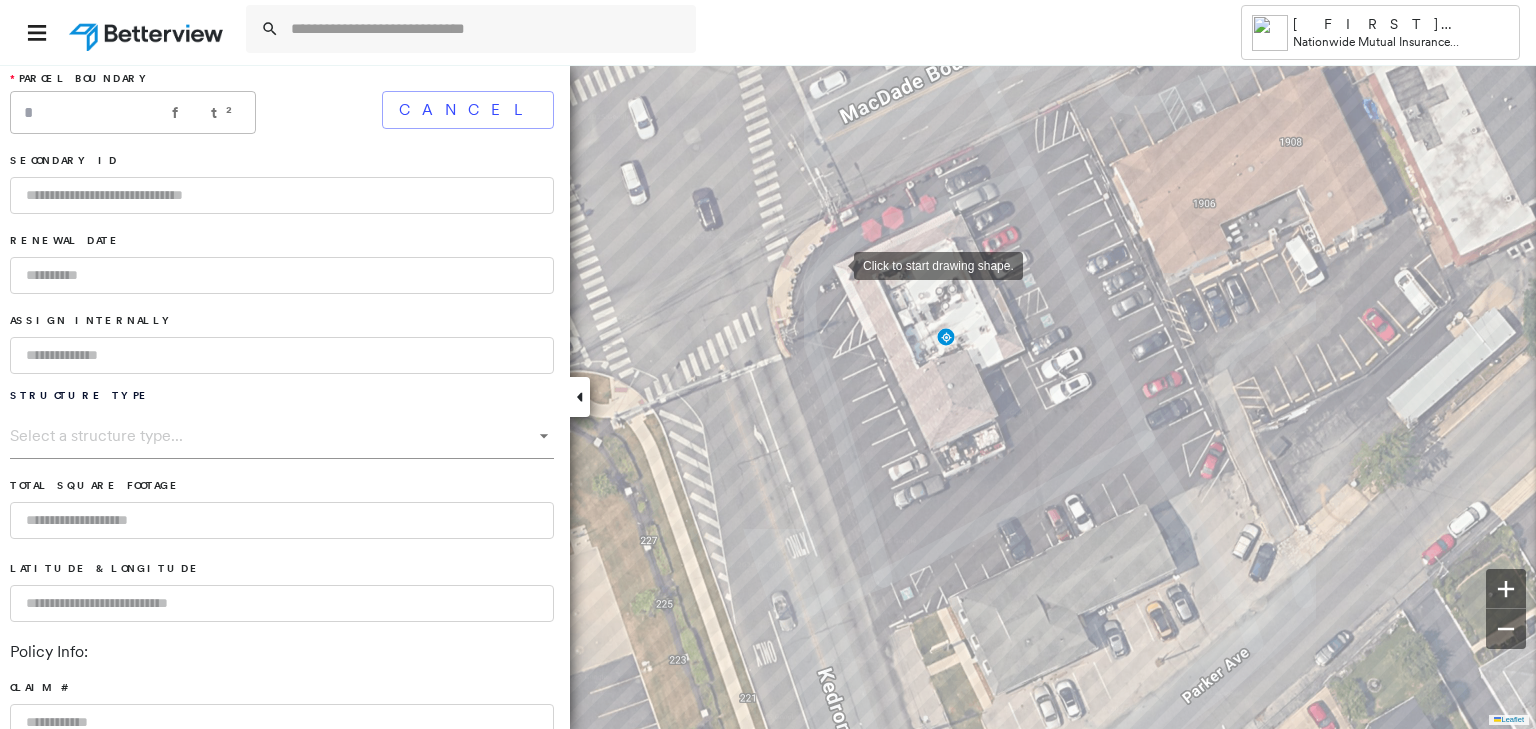 click at bounding box center (834, 264) 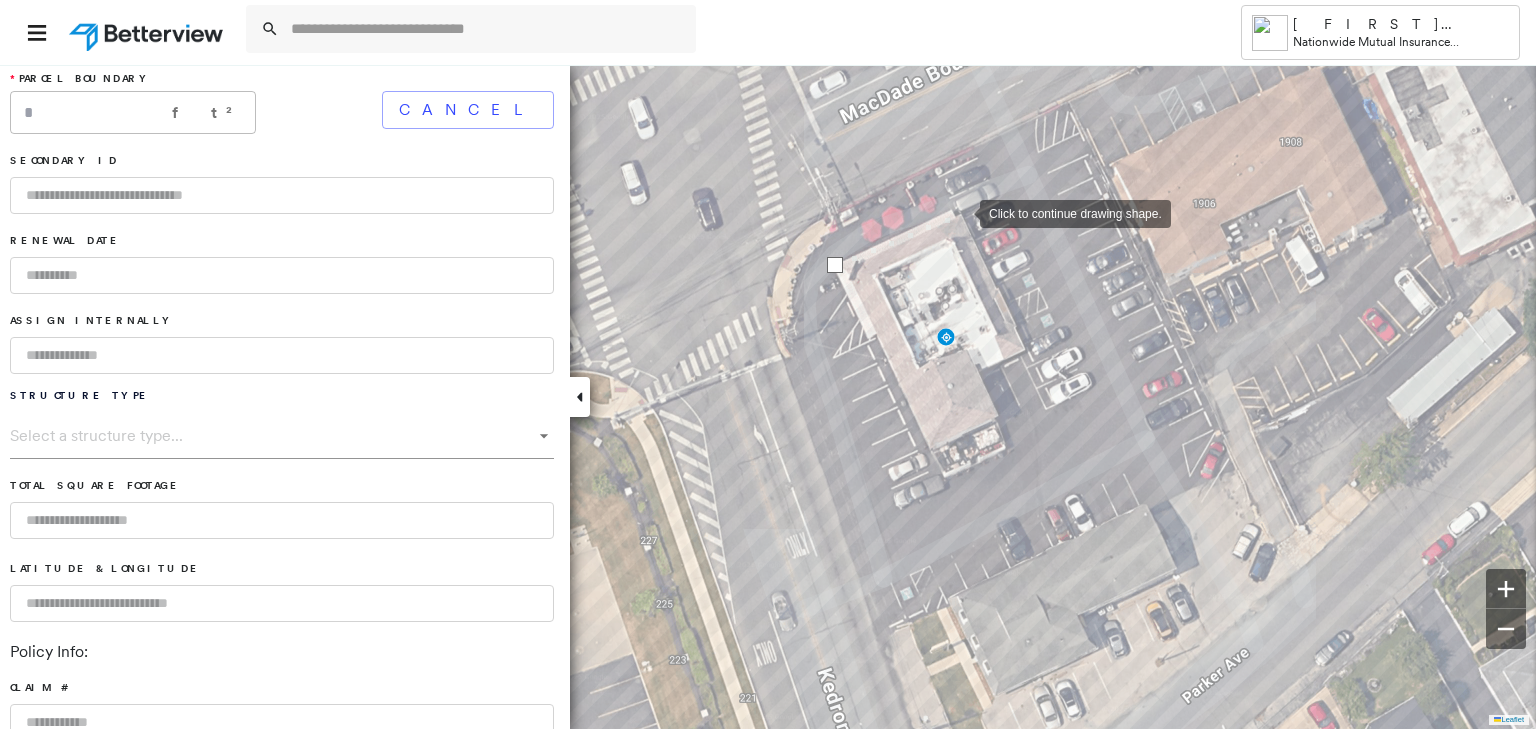 click at bounding box center [960, 212] 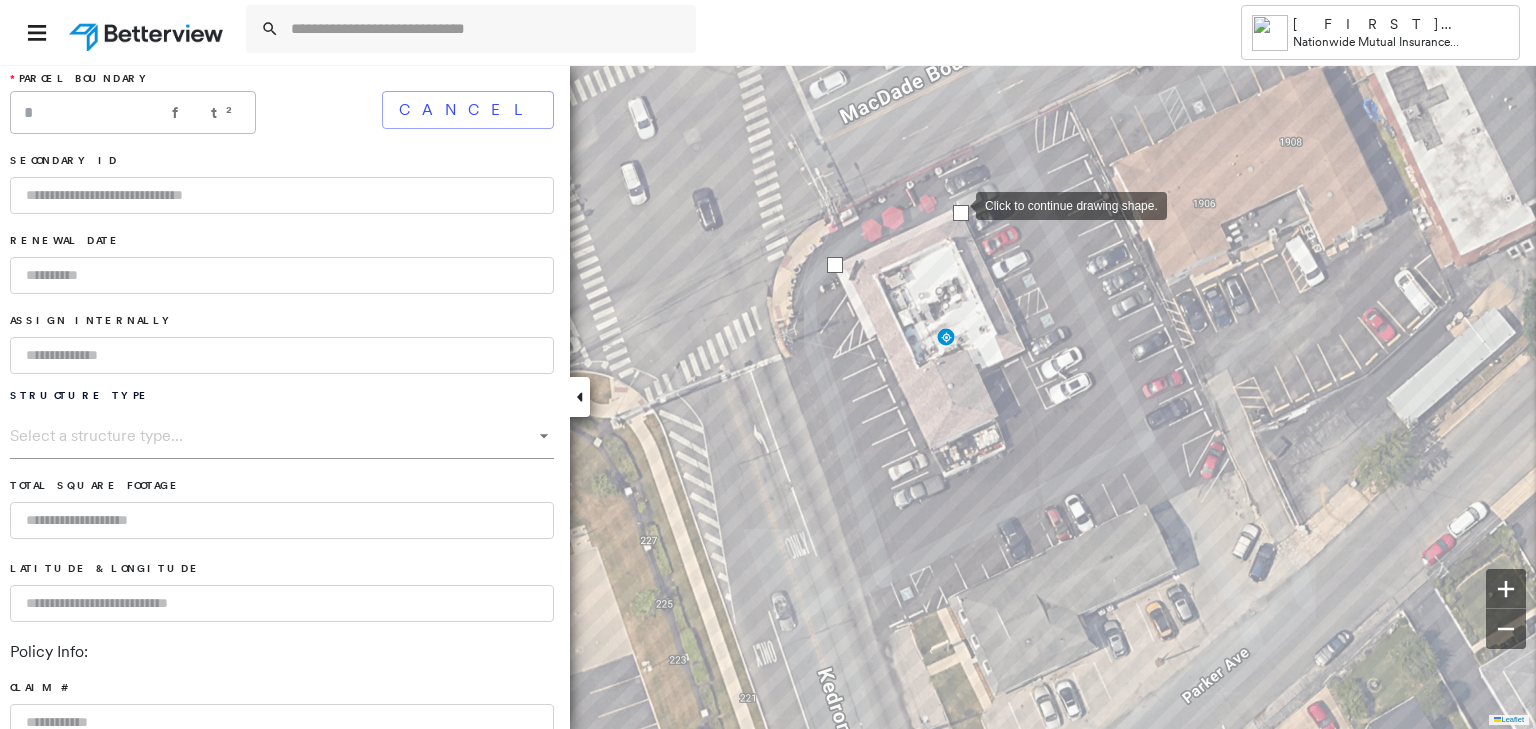 click at bounding box center (961, 213) 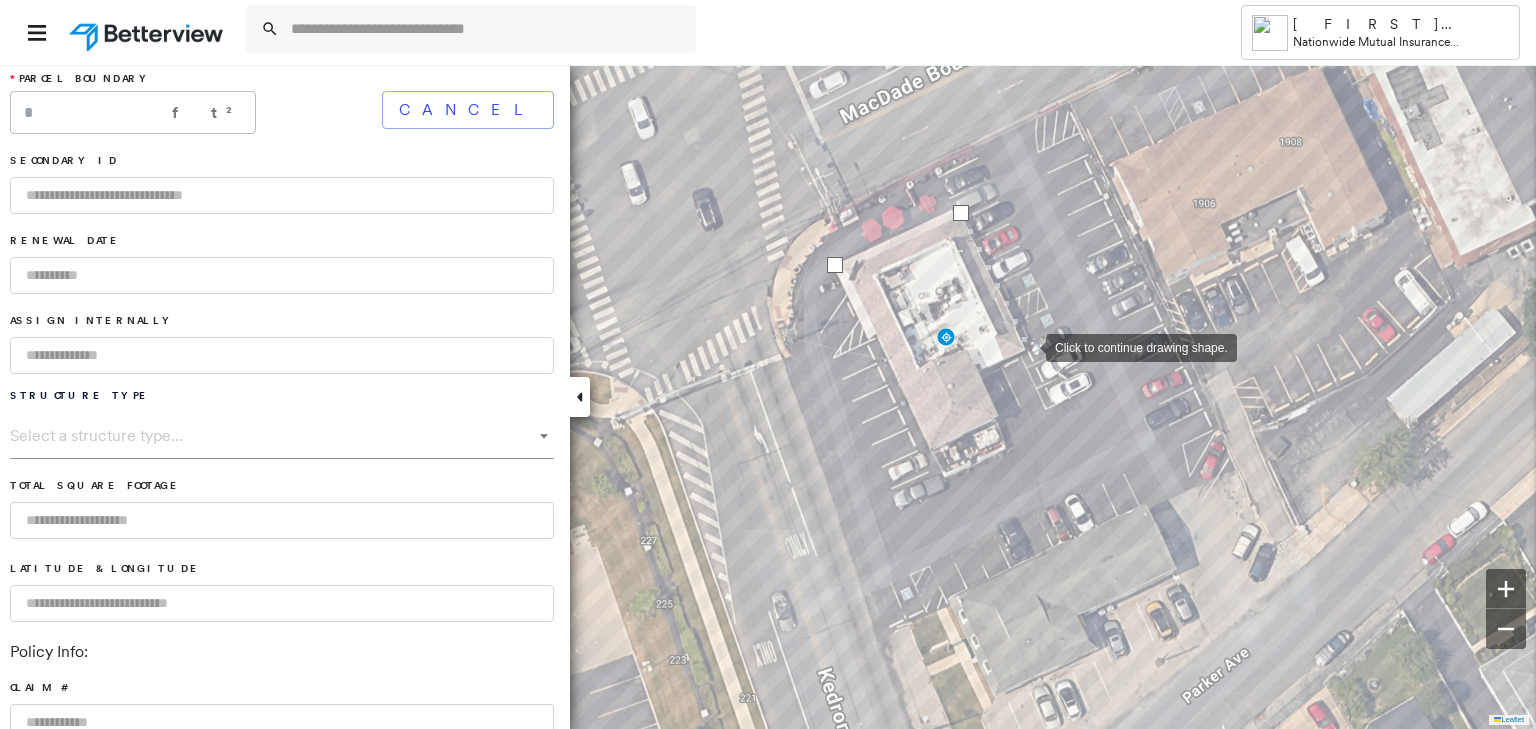 click at bounding box center [1026, 346] 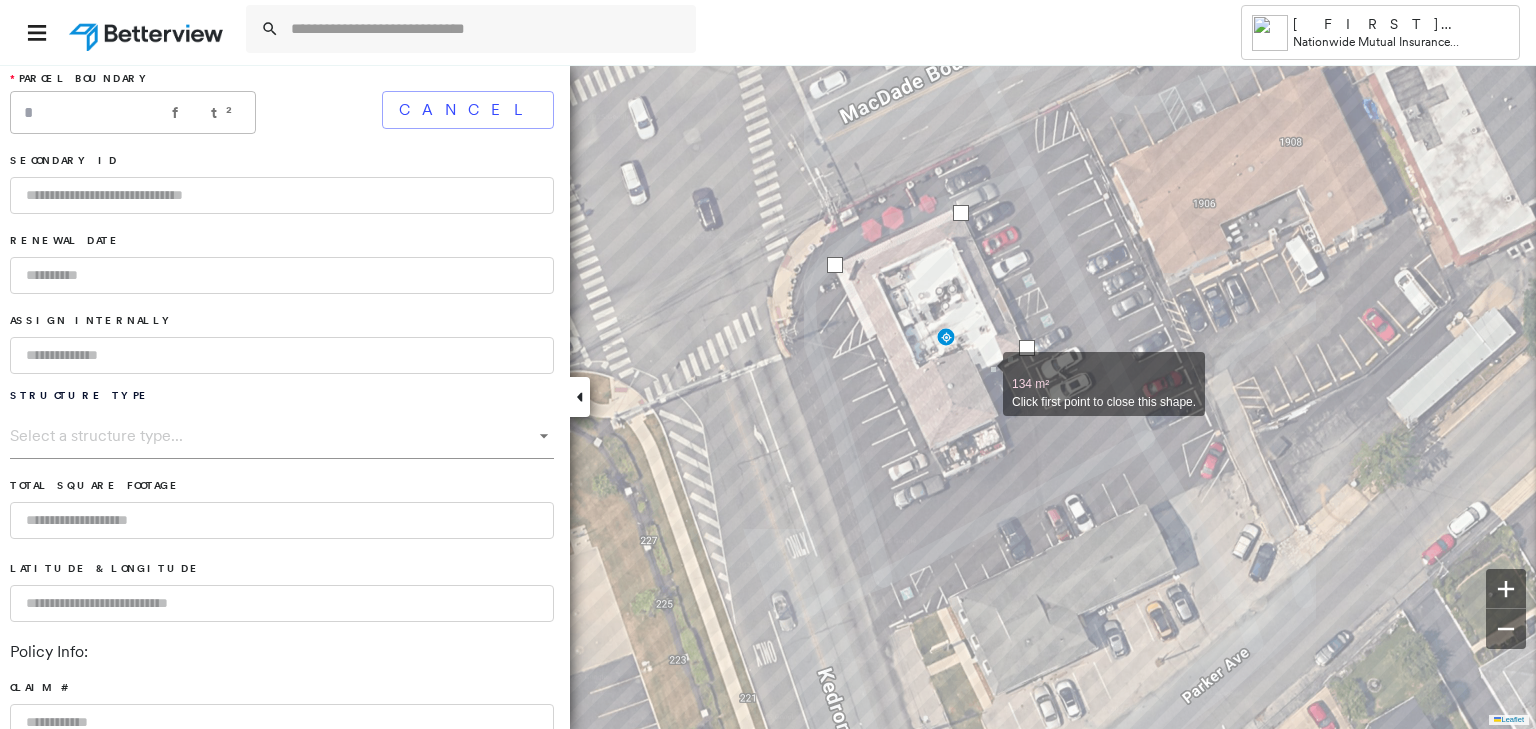 click at bounding box center (983, 373) 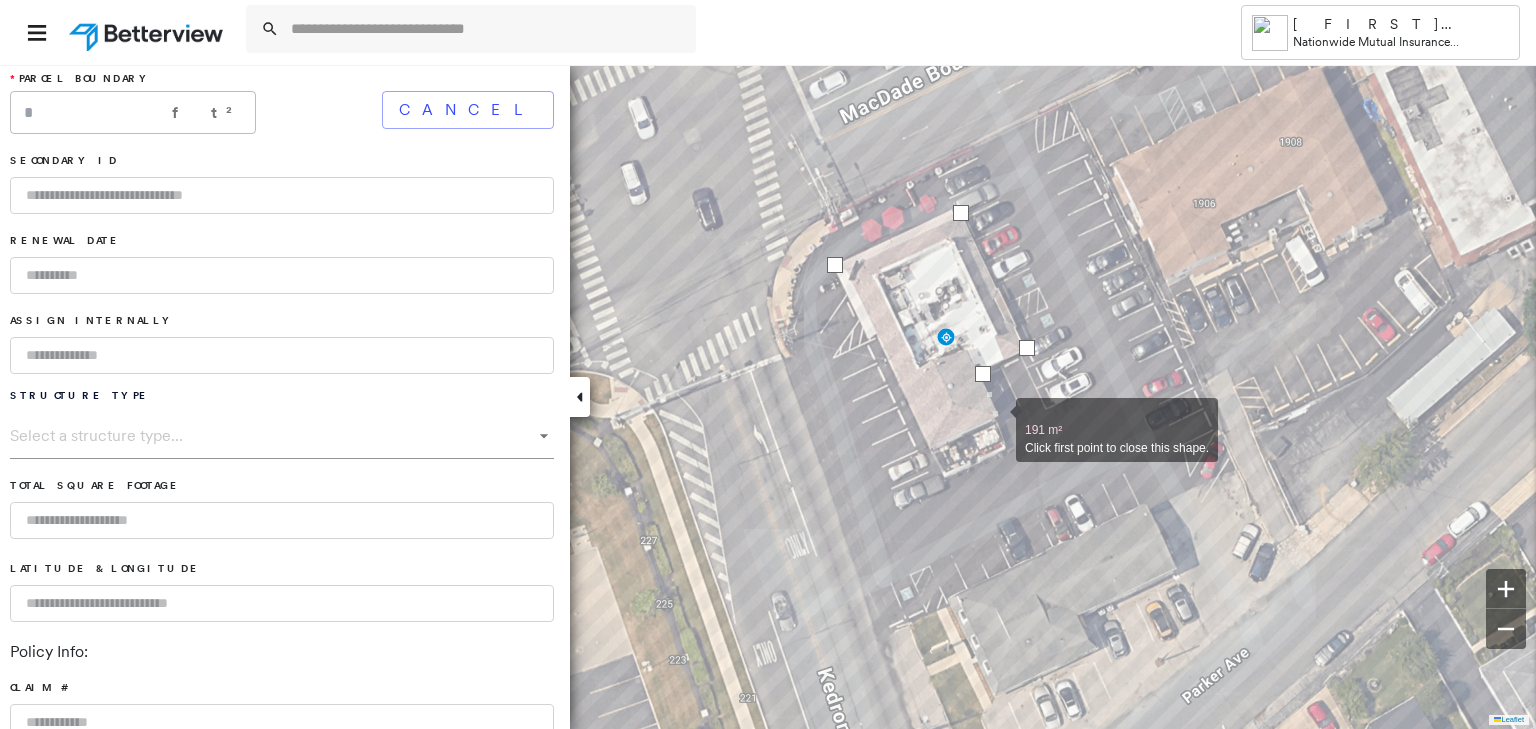 click at bounding box center (996, 419) 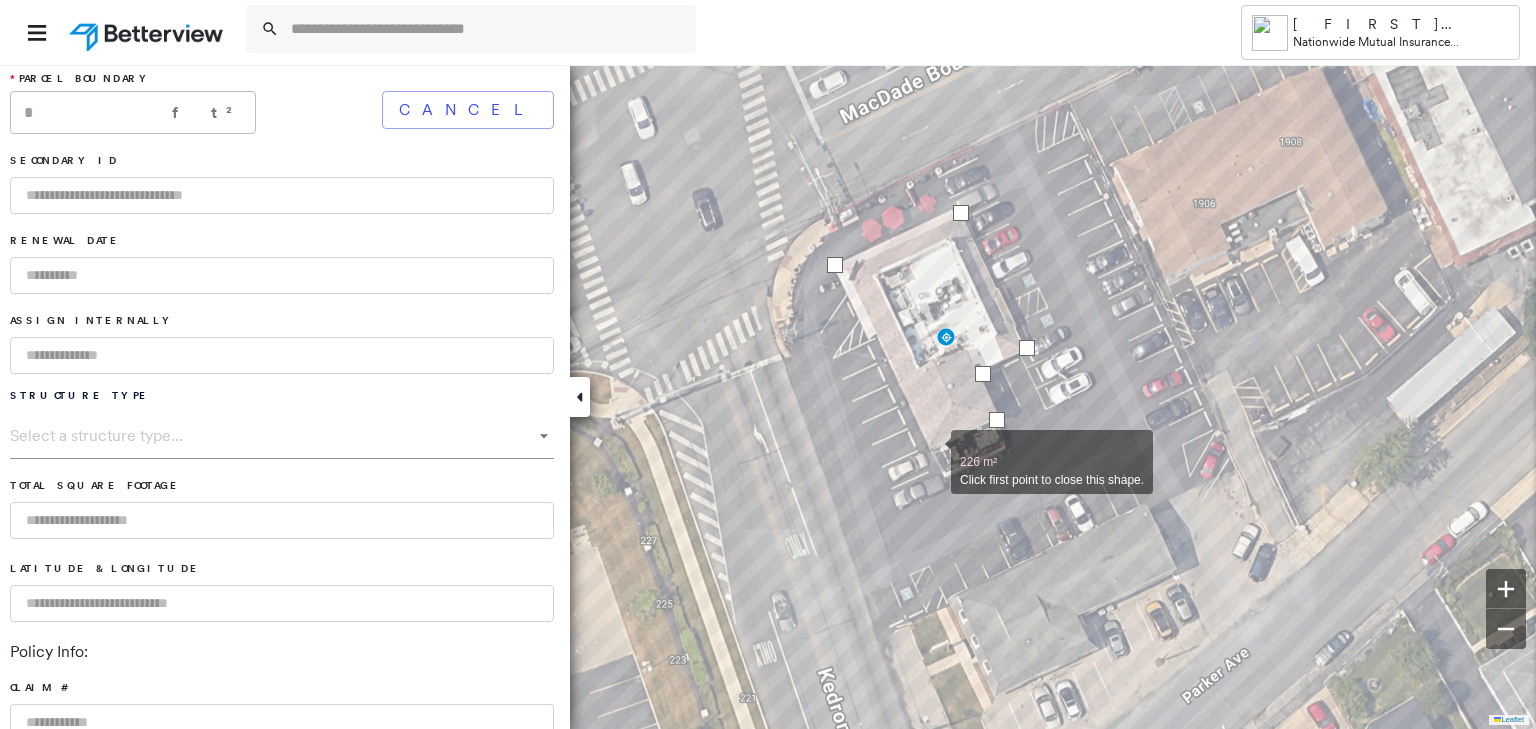 click at bounding box center [931, 451] 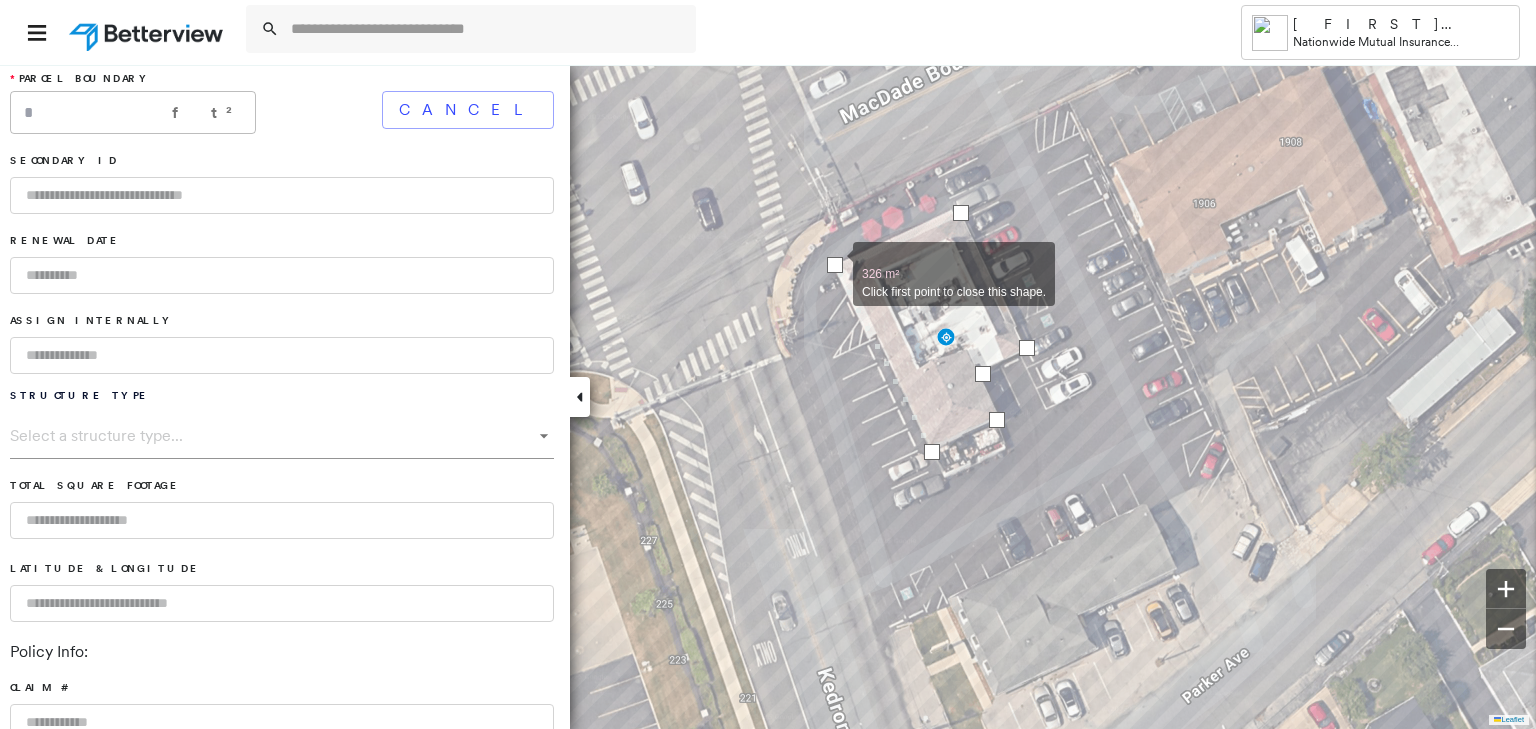 click at bounding box center (835, 265) 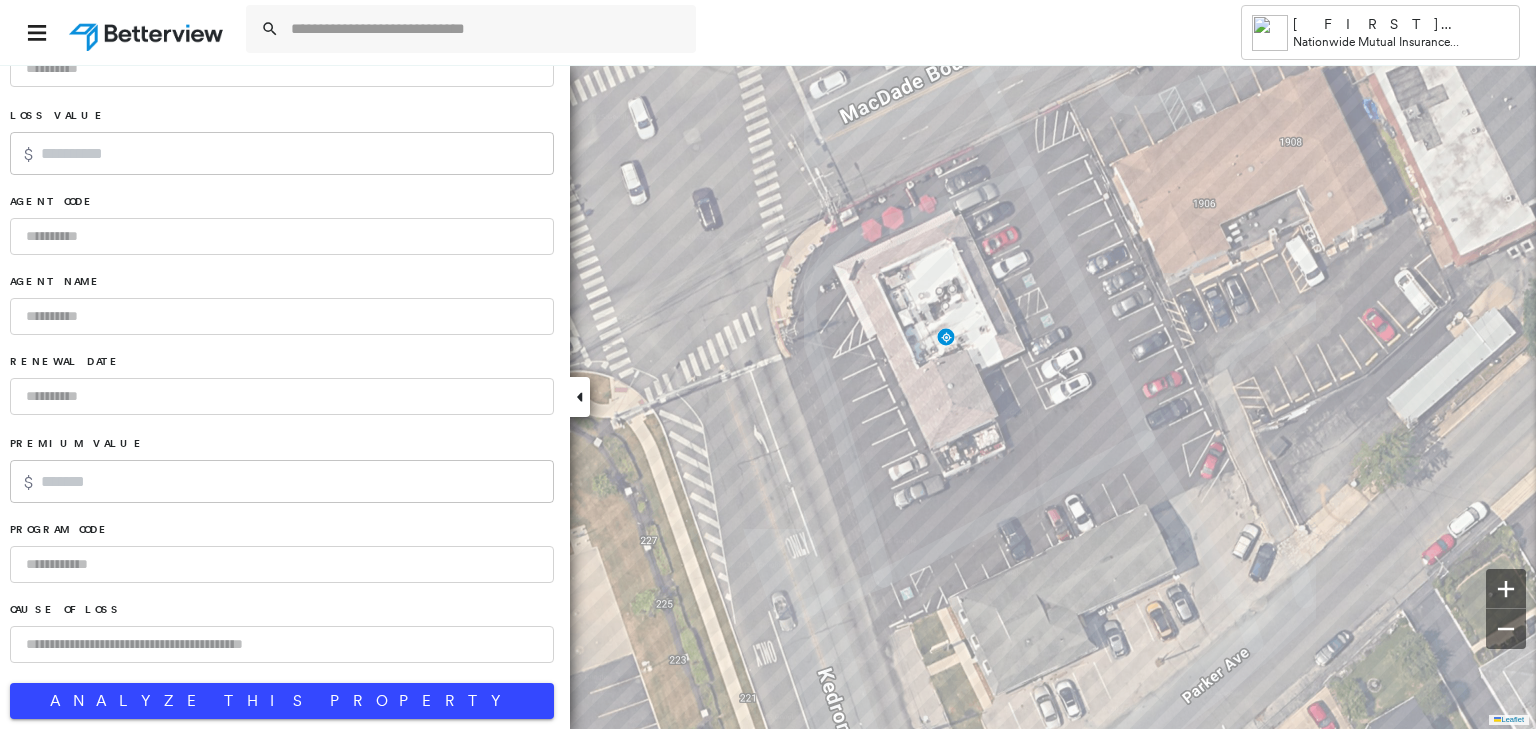 scroll, scrollTop: 1792, scrollLeft: 0, axis: vertical 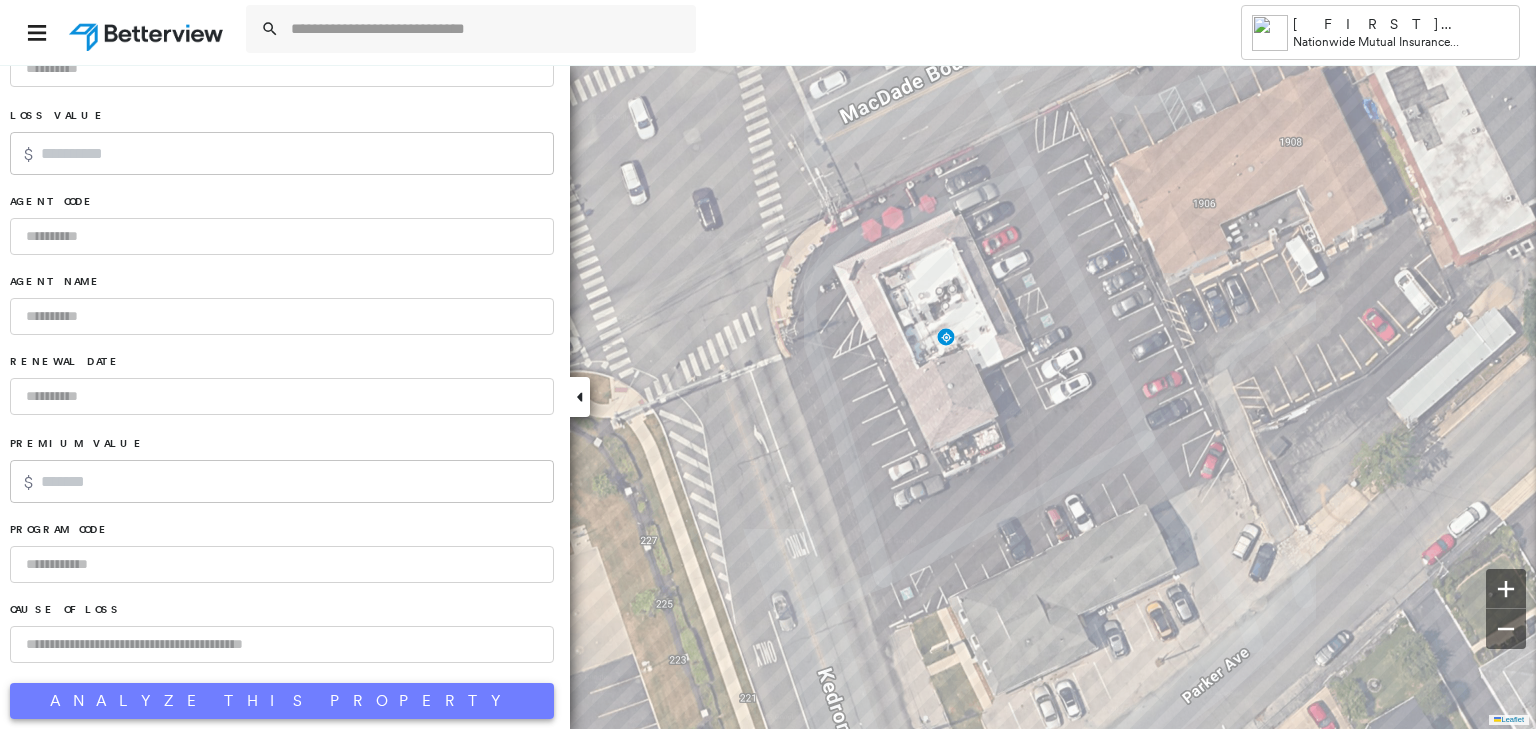 click on "Analyze This Property" at bounding box center [282, 701] 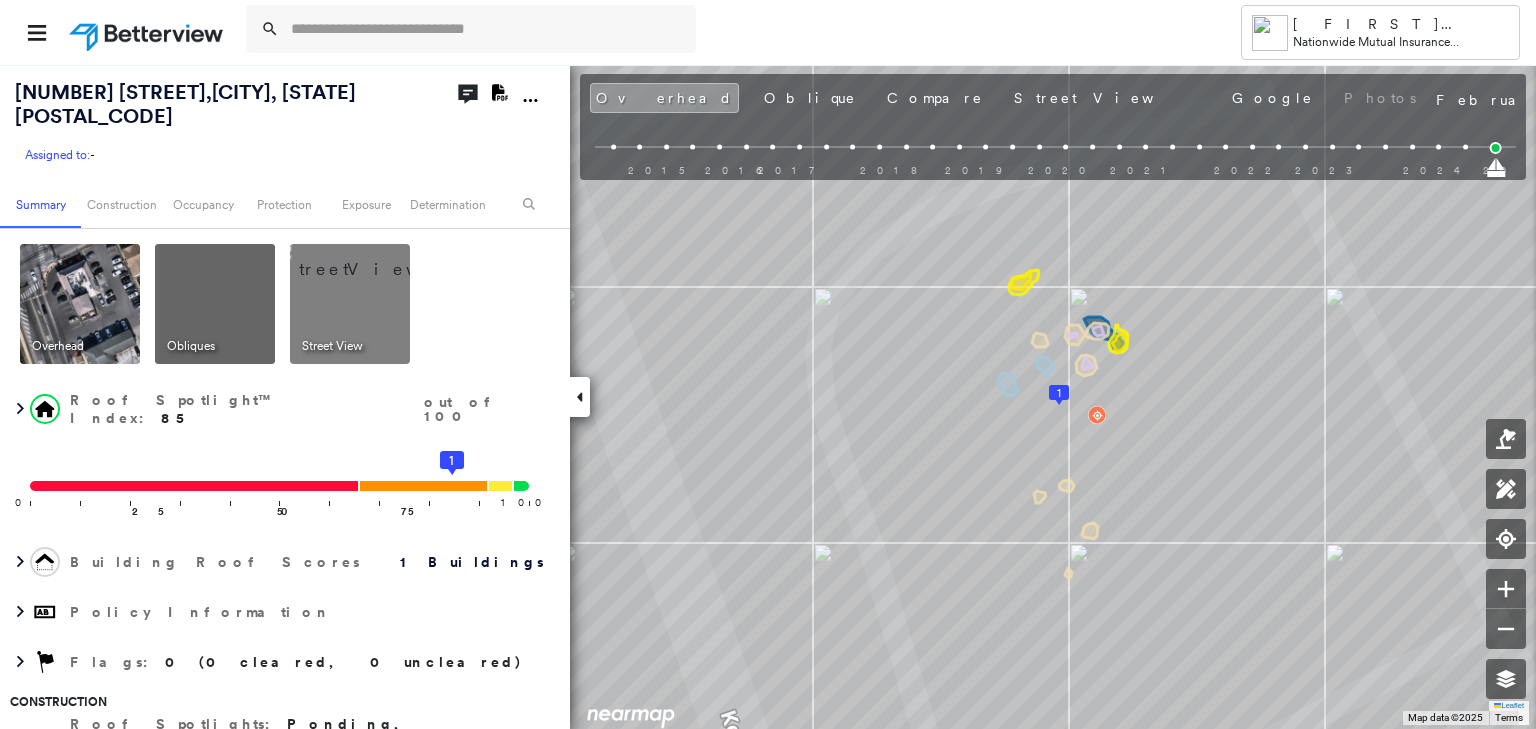click on "Download PDF Report" 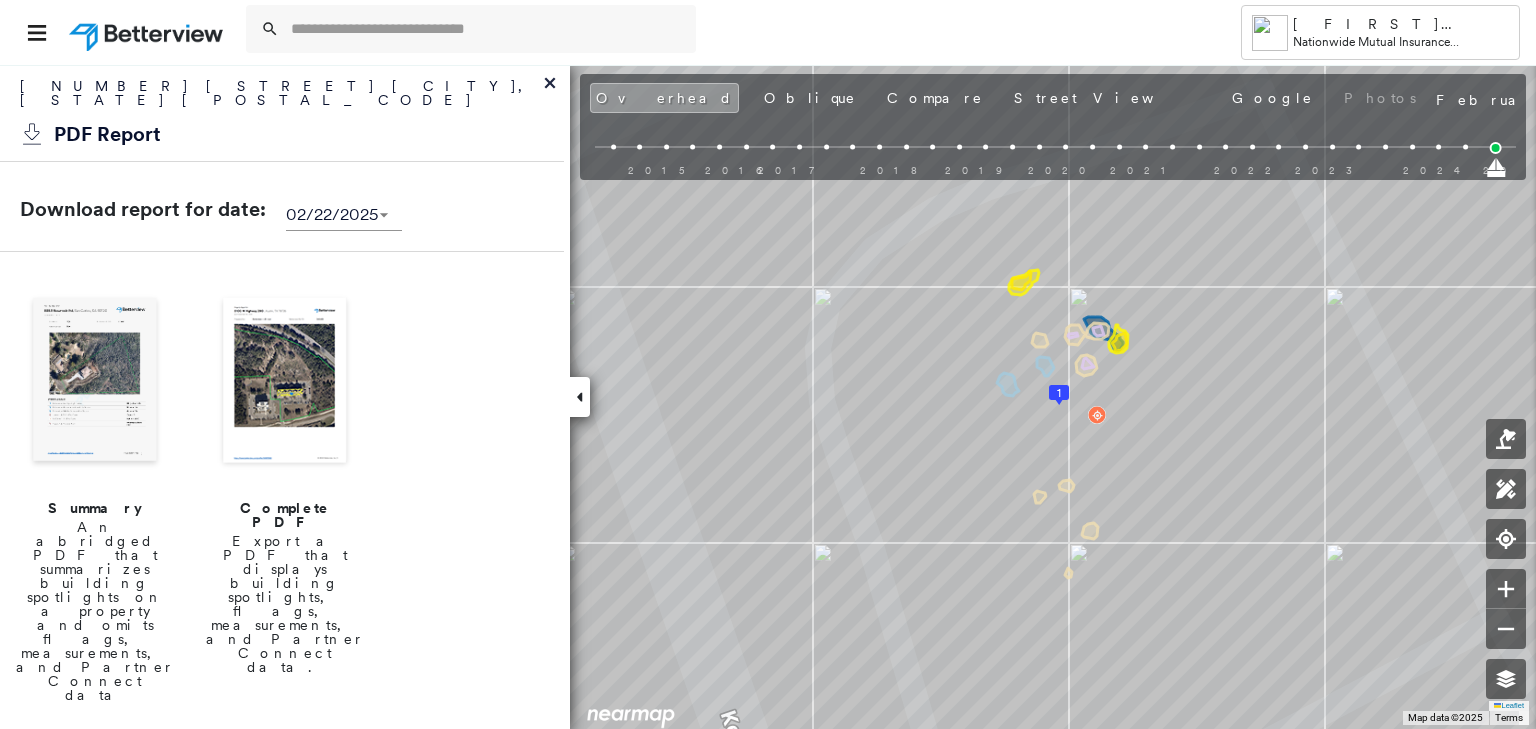 click at bounding box center [285, 382] 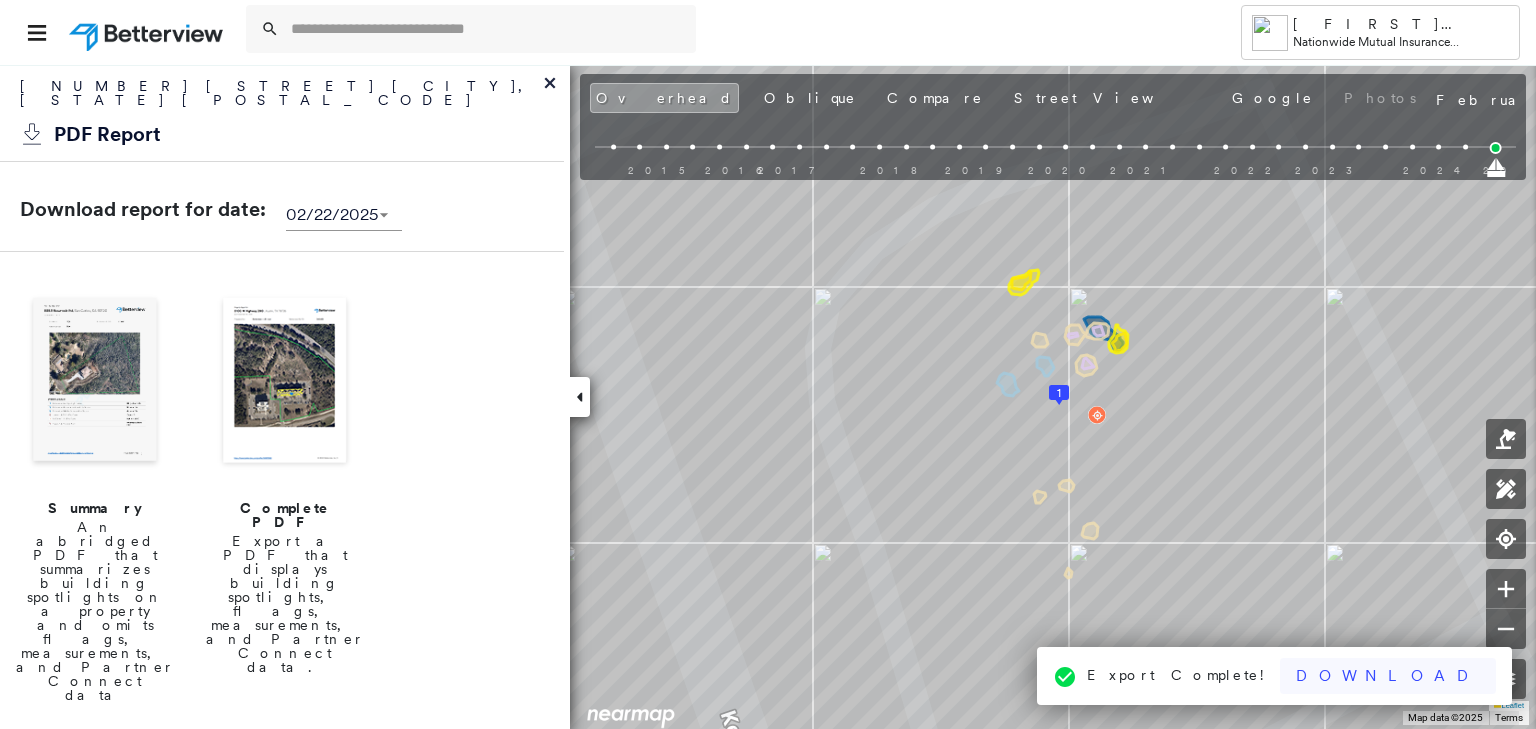 click on "Download" at bounding box center [1388, 676] 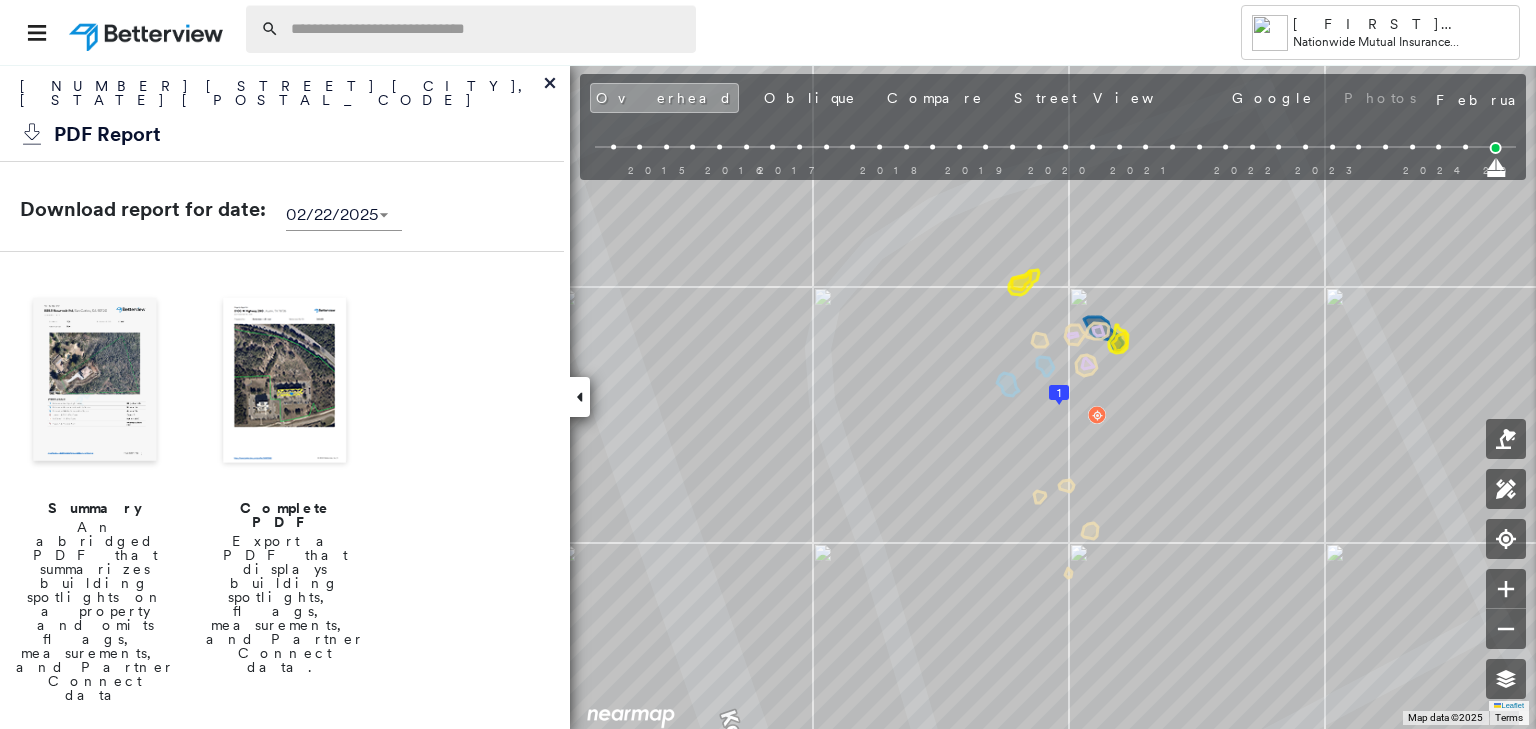 click at bounding box center (487, 29) 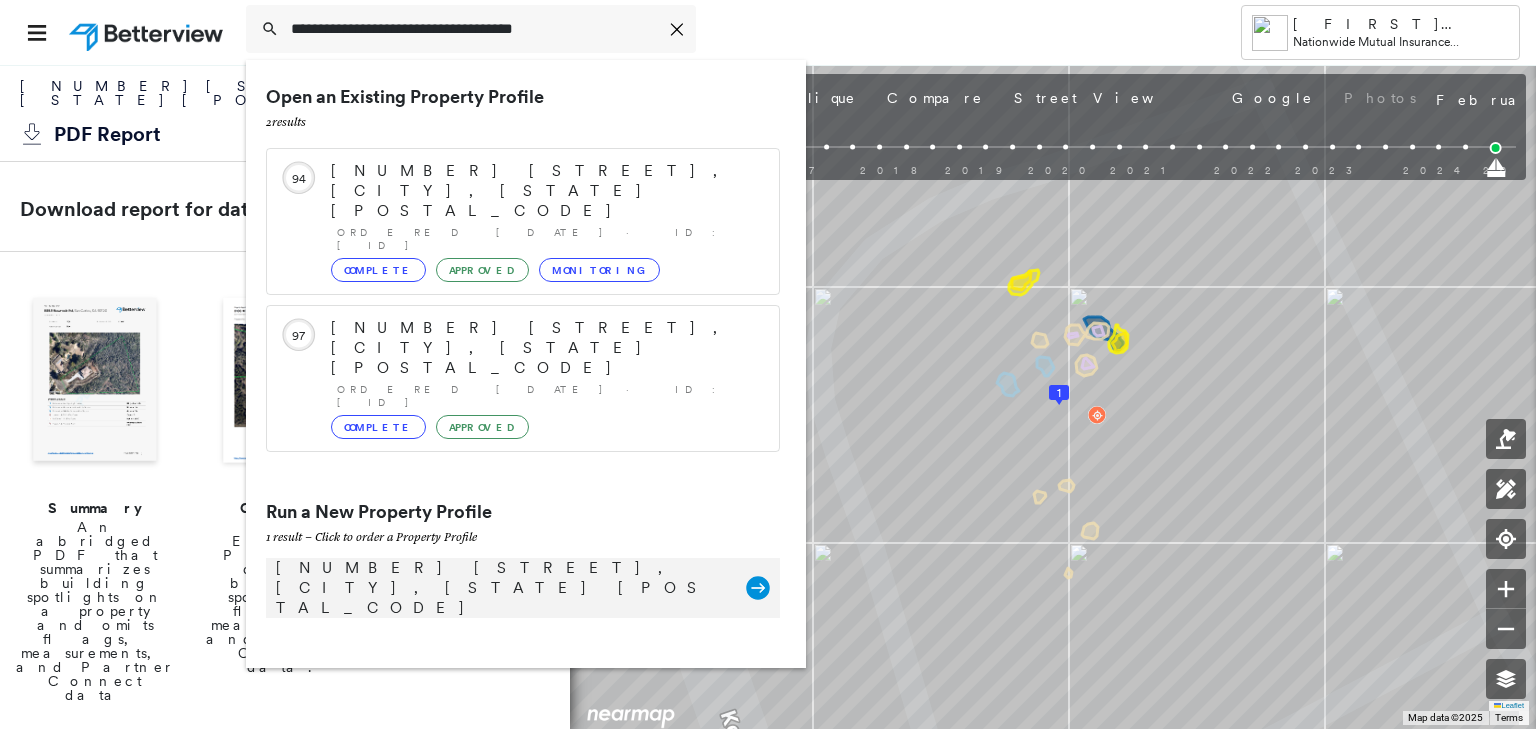 type on "**********" 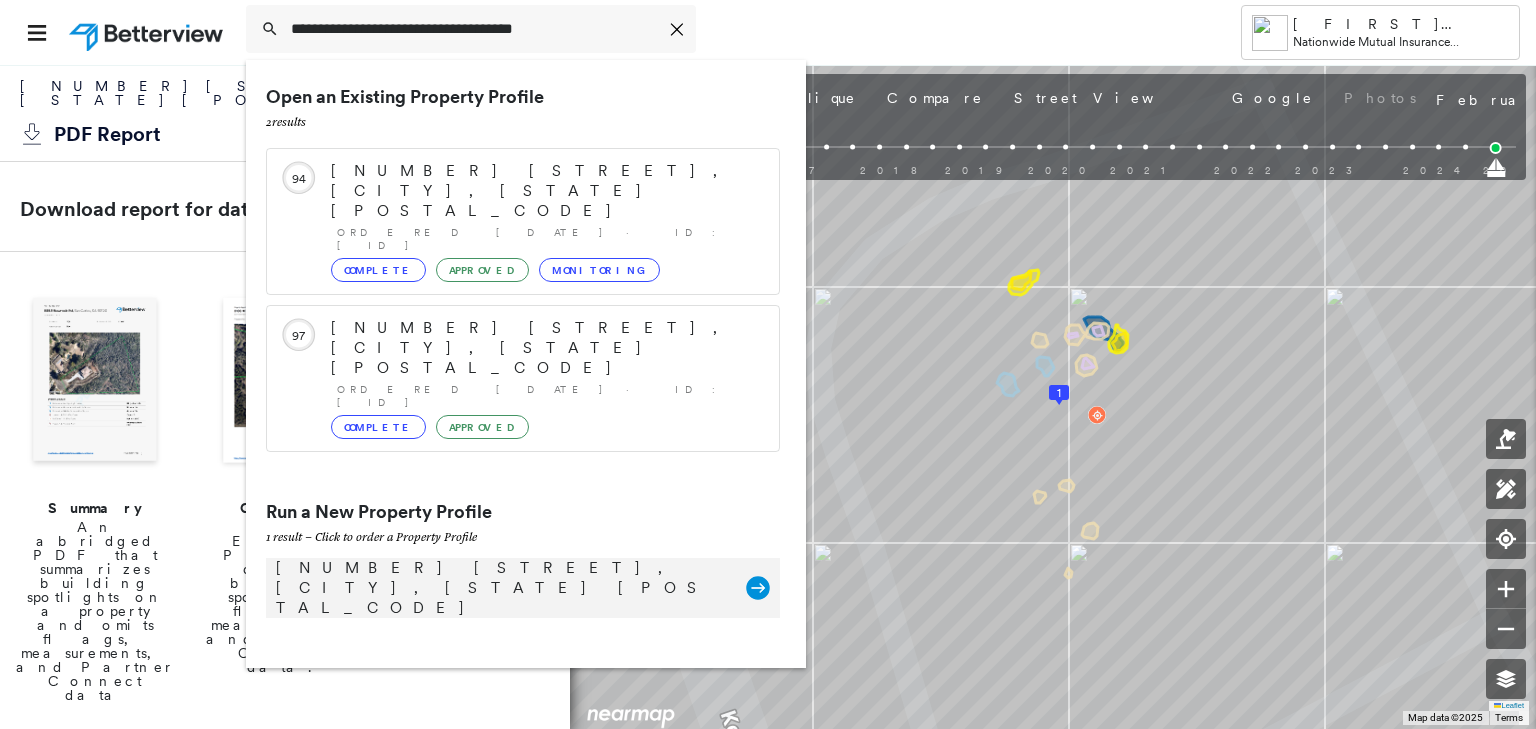 click 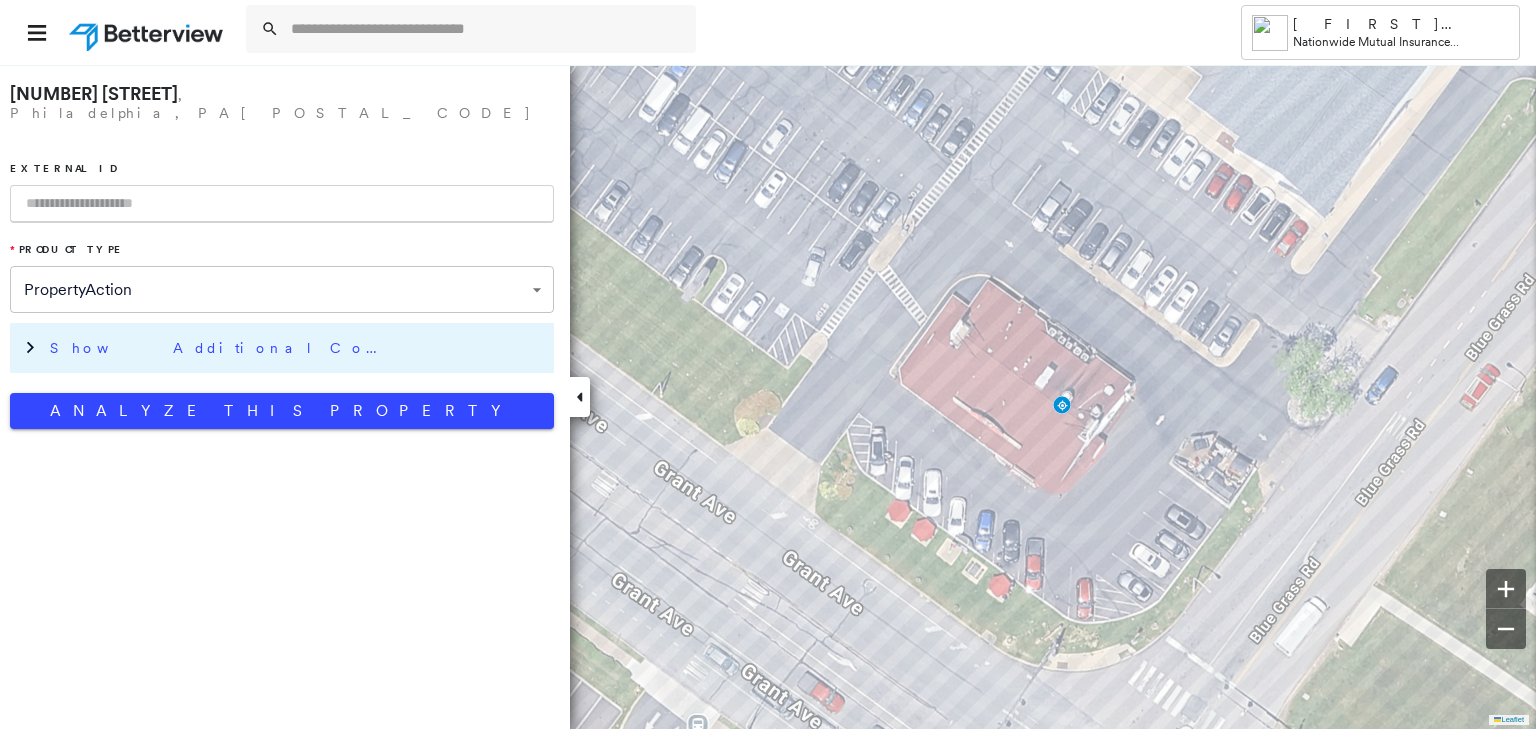 click on "Show Additional Company Data" at bounding box center [220, 348] 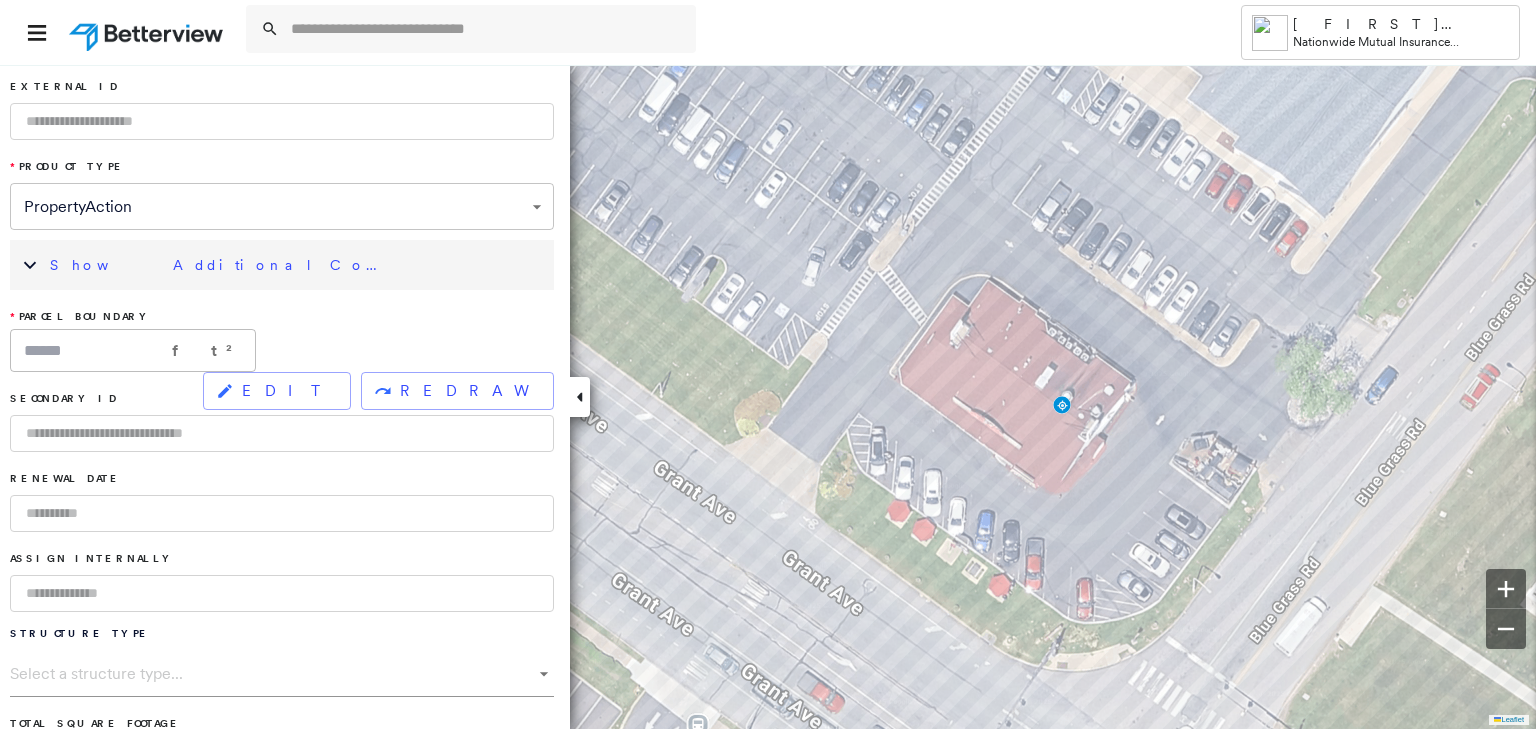 scroll, scrollTop: 160, scrollLeft: 0, axis: vertical 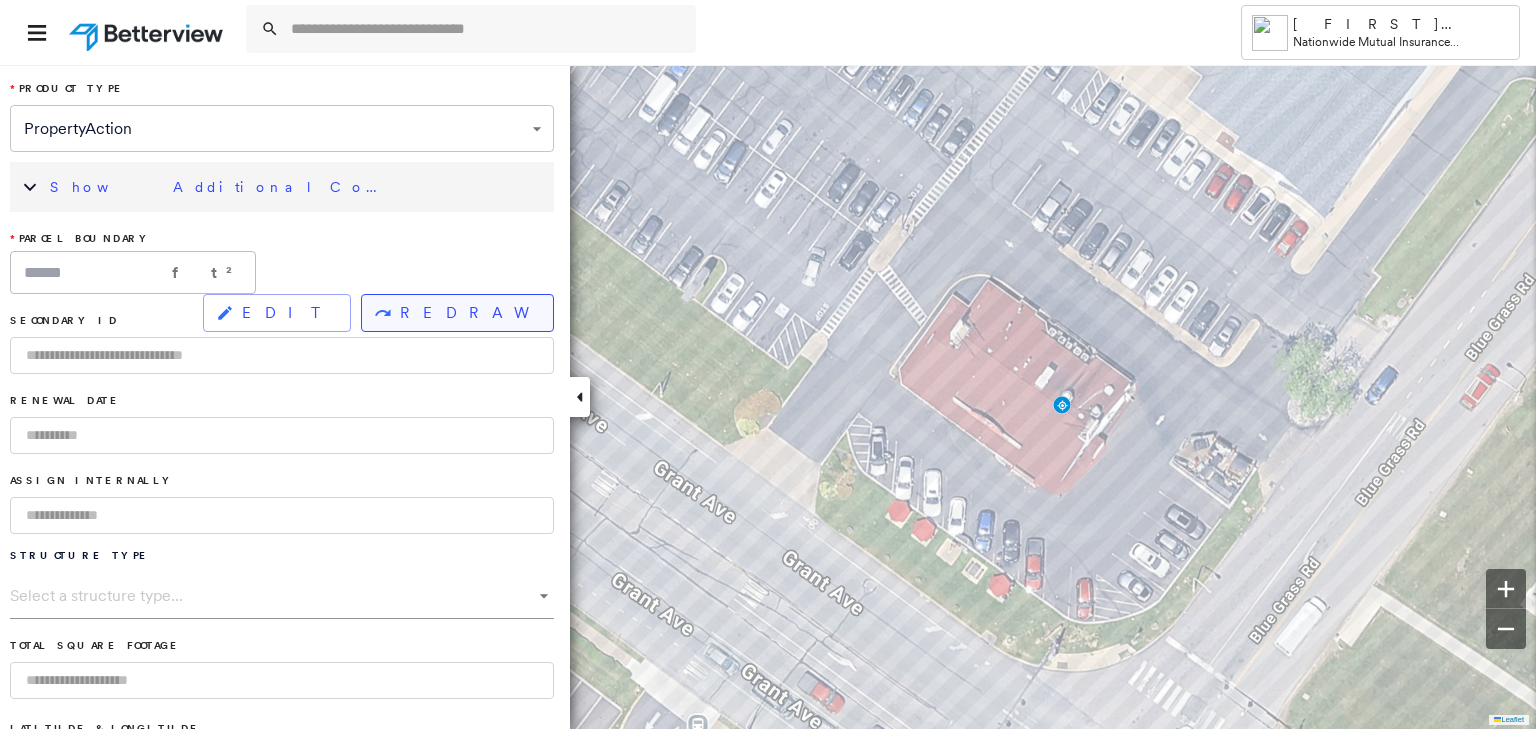 click 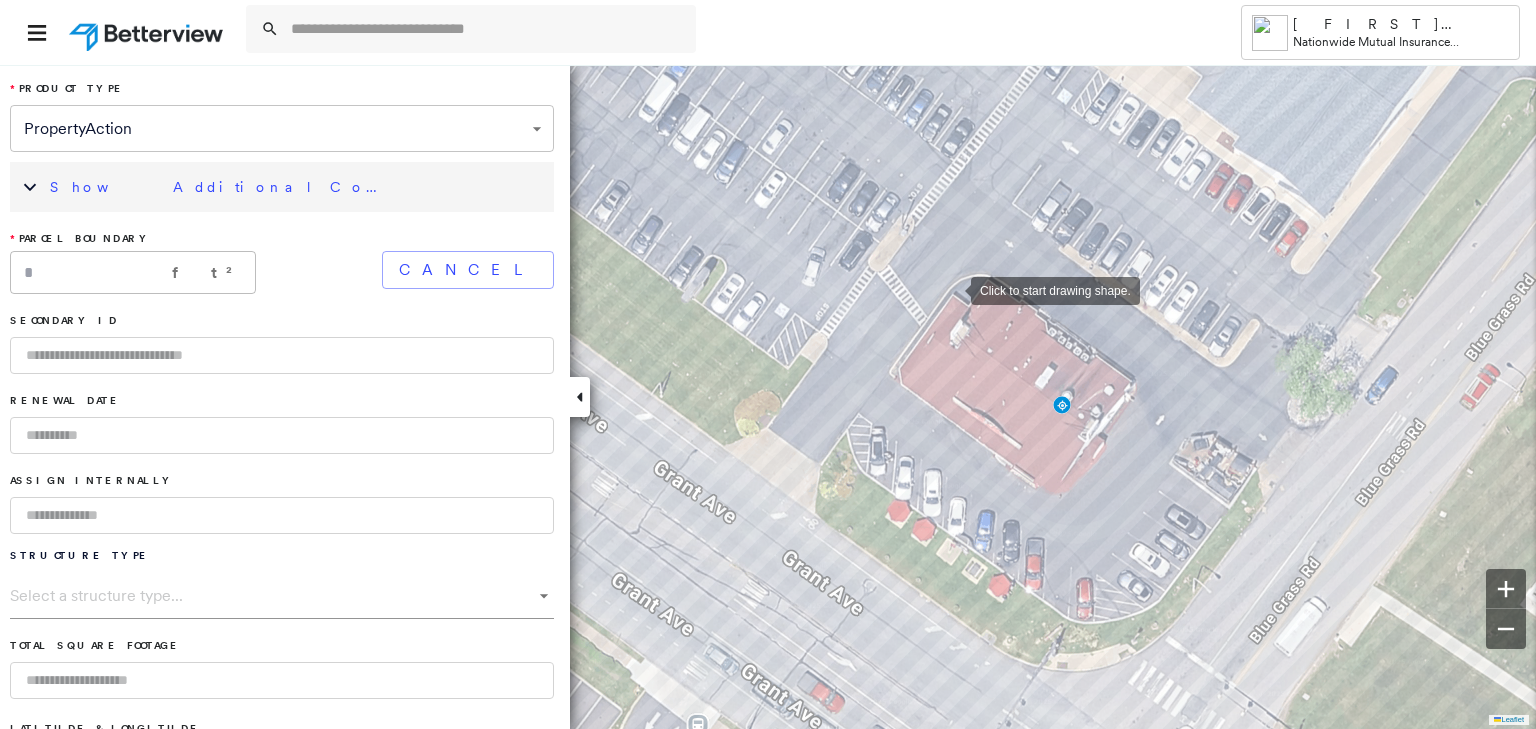 click at bounding box center (951, 289) 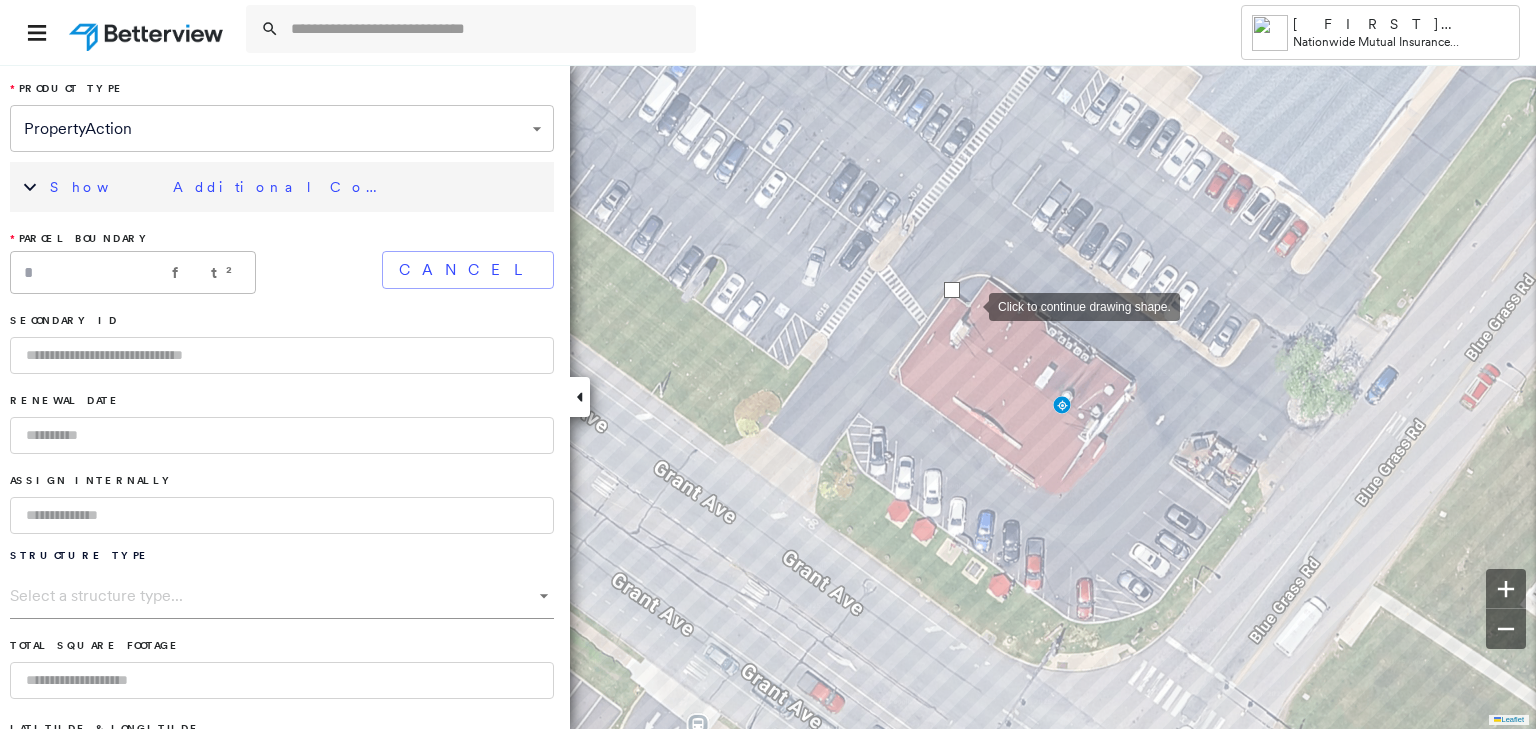 click at bounding box center [969, 305] 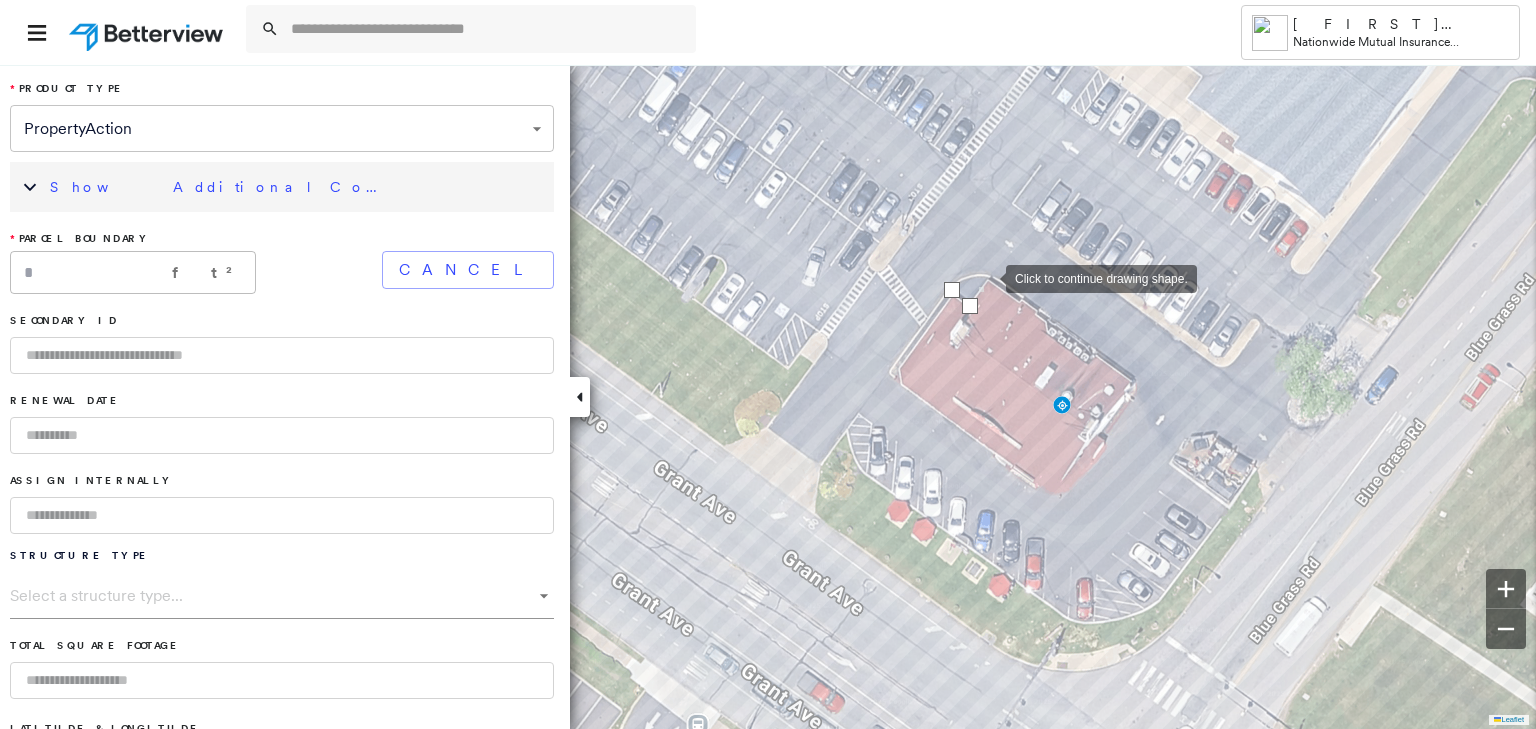 click at bounding box center (986, 277) 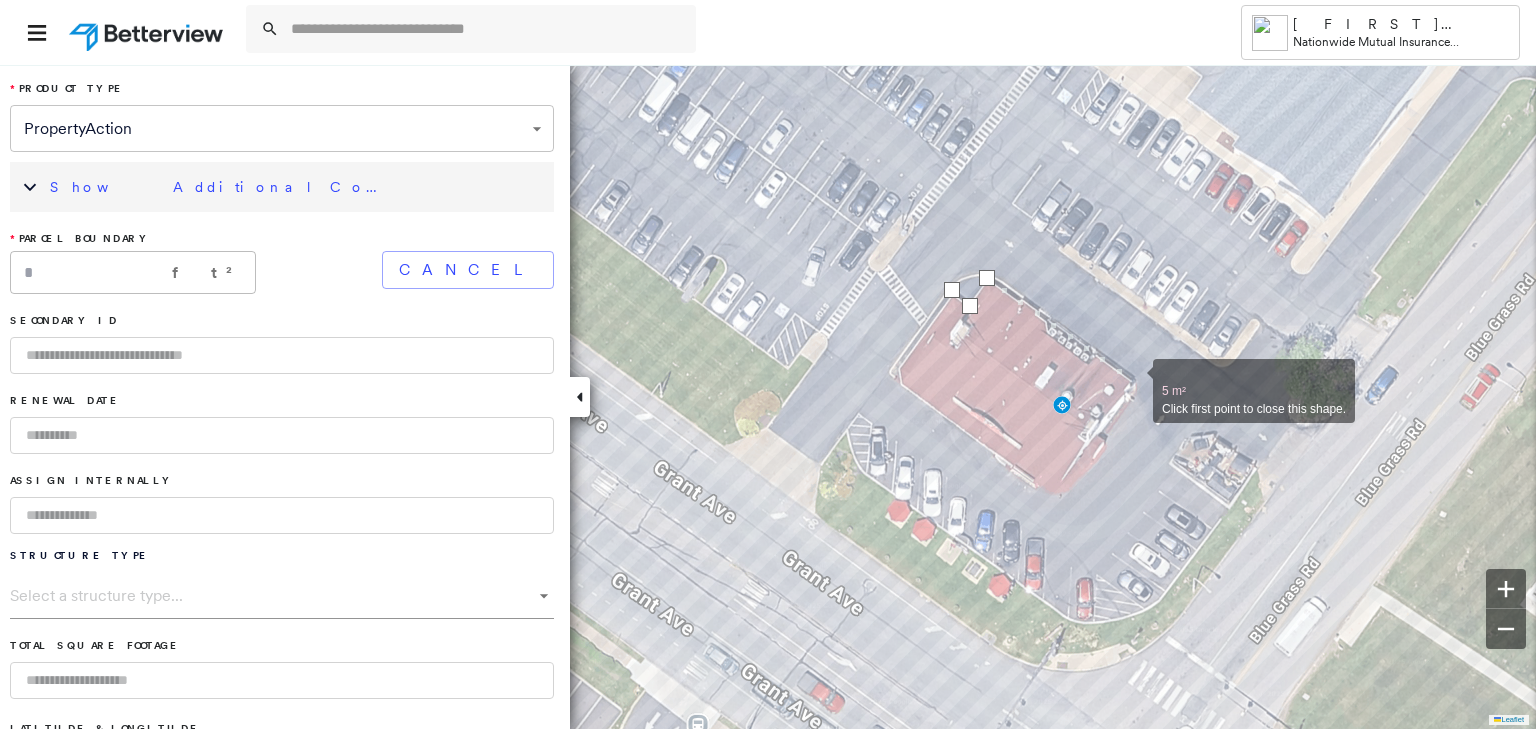 click at bounding box center [1133, 380] 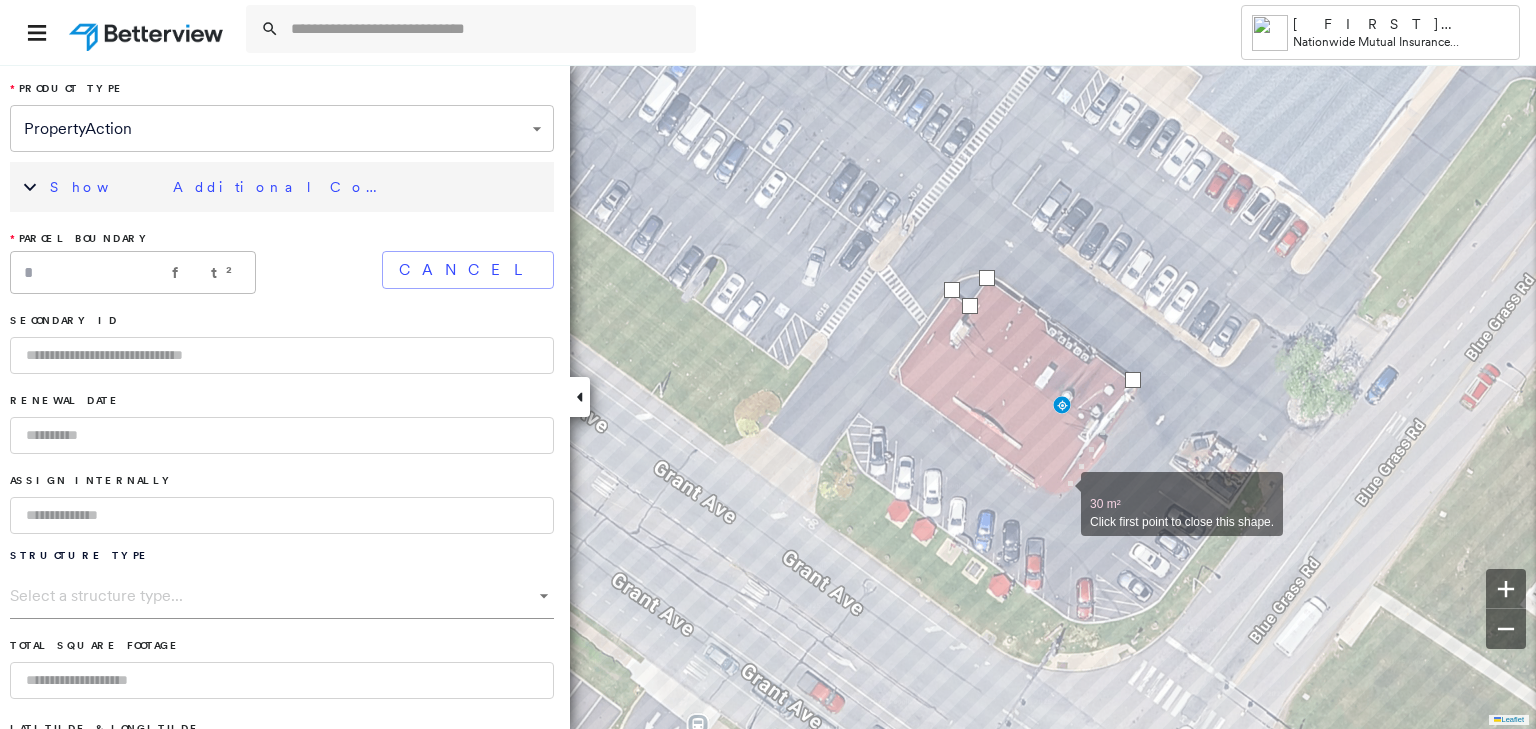 click at bounding box center (1061, 493) 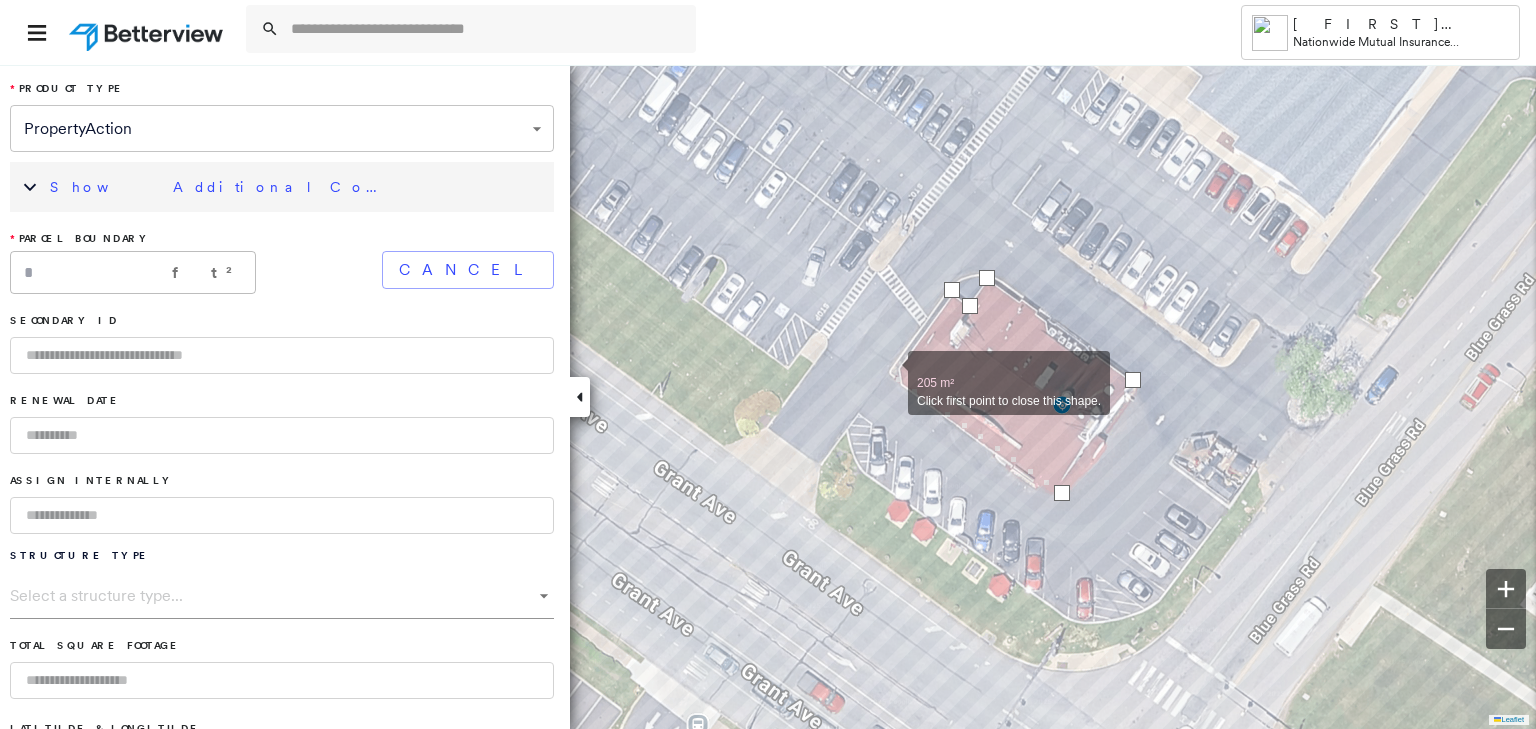 click at bounding box center [888, 372] 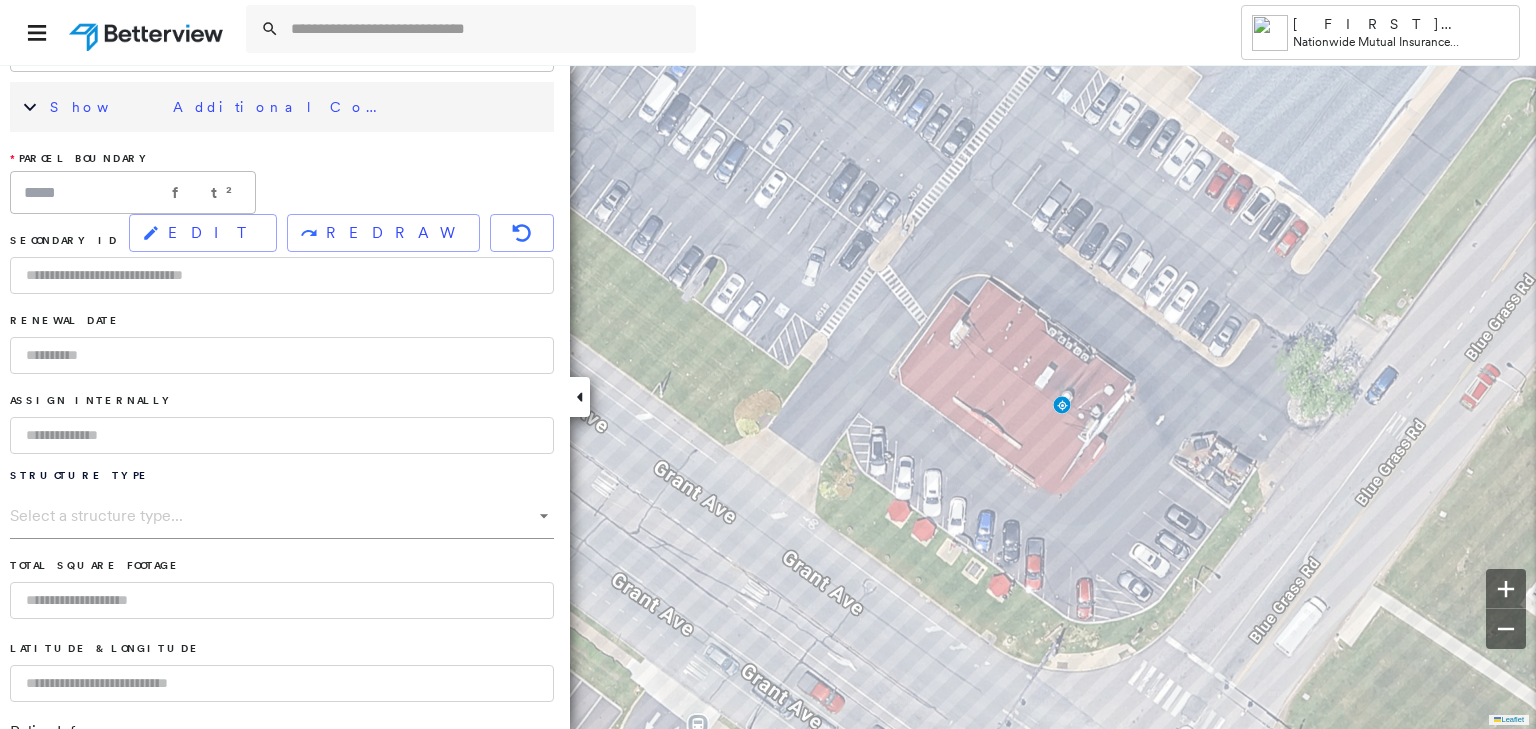 scroll, scrollTop: 0, scrollLeft: 0, axis: both 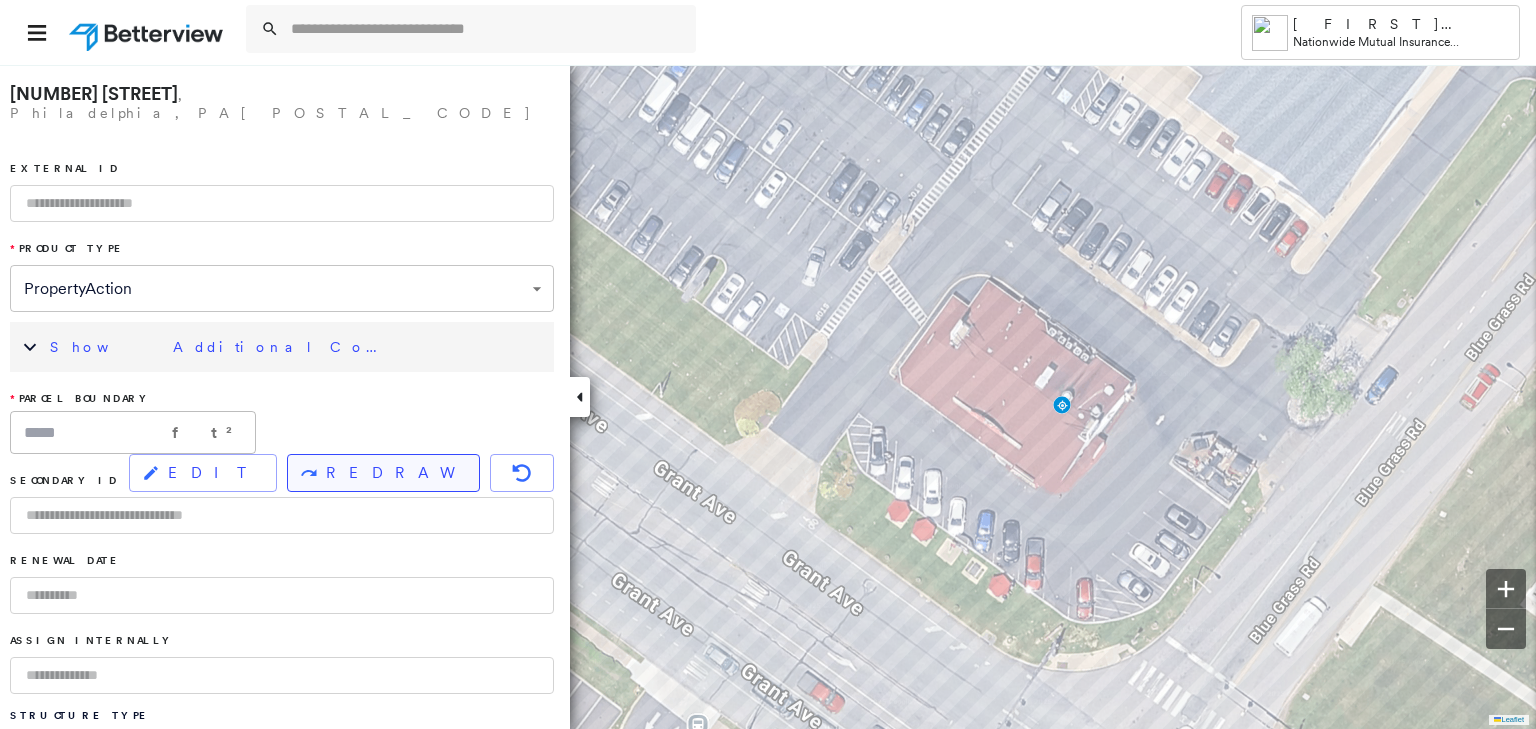 click on "REDRAW" at bounding box center (394, 473) 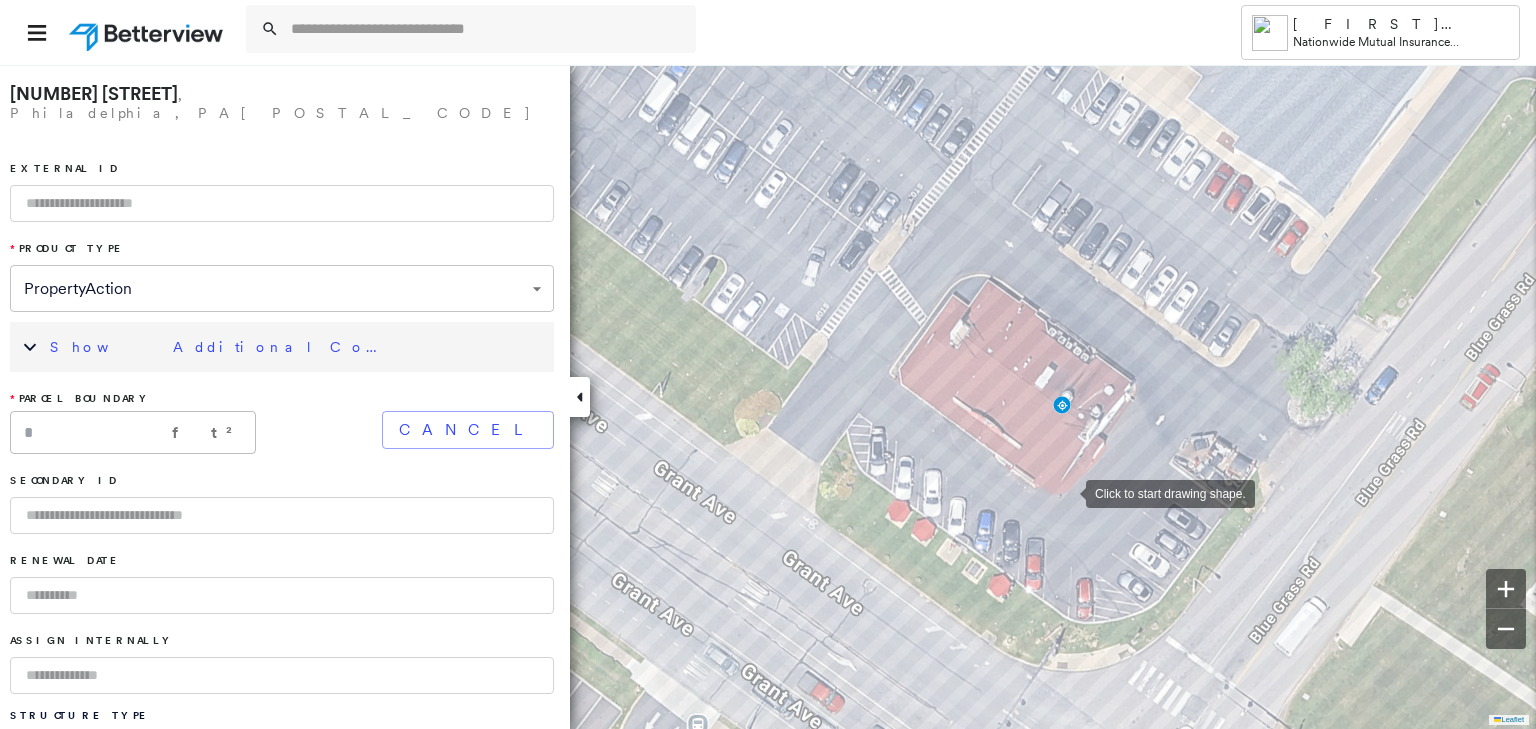 click at bounding box center [1066, 492] 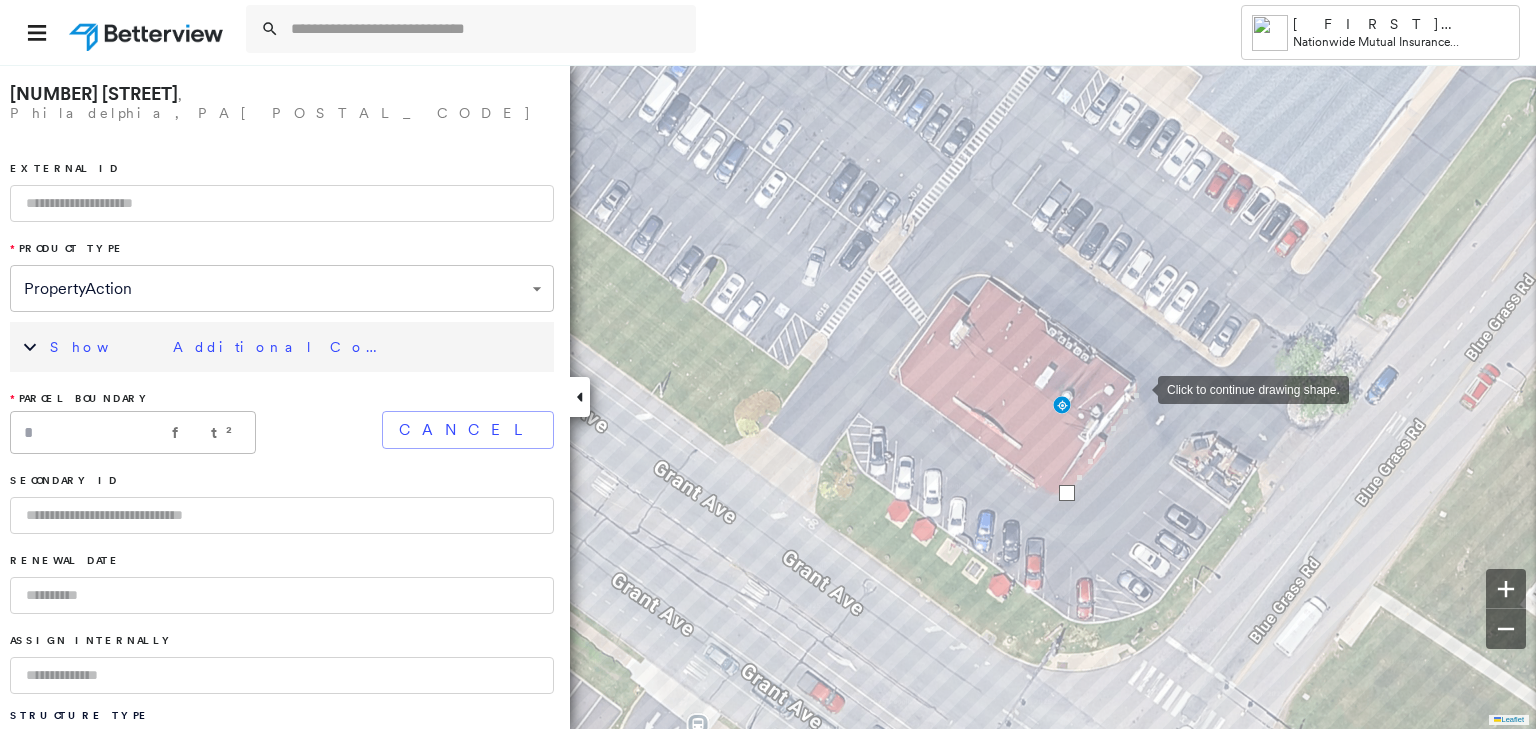click at bounding box center (1138, 388) 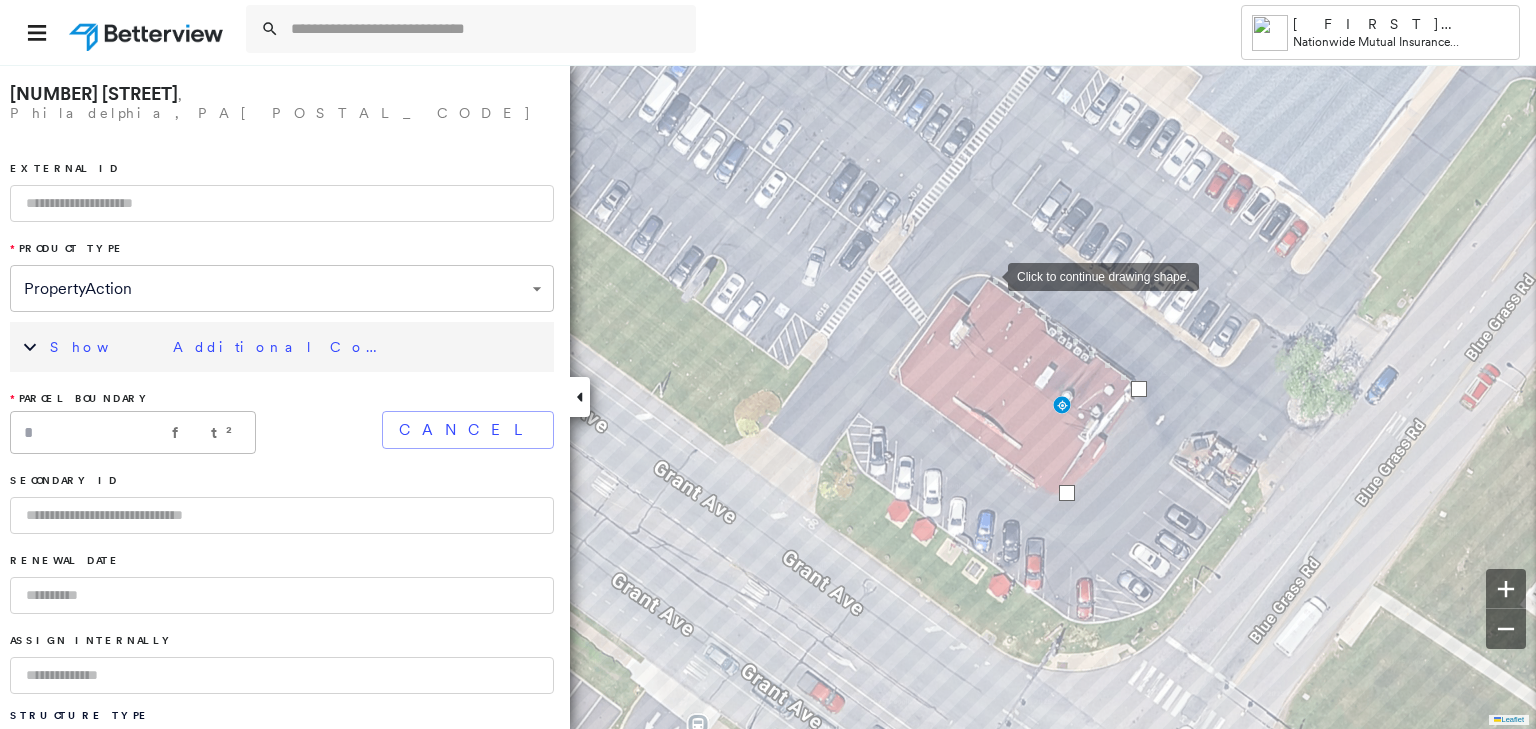 click at bounding box center [988, 275] 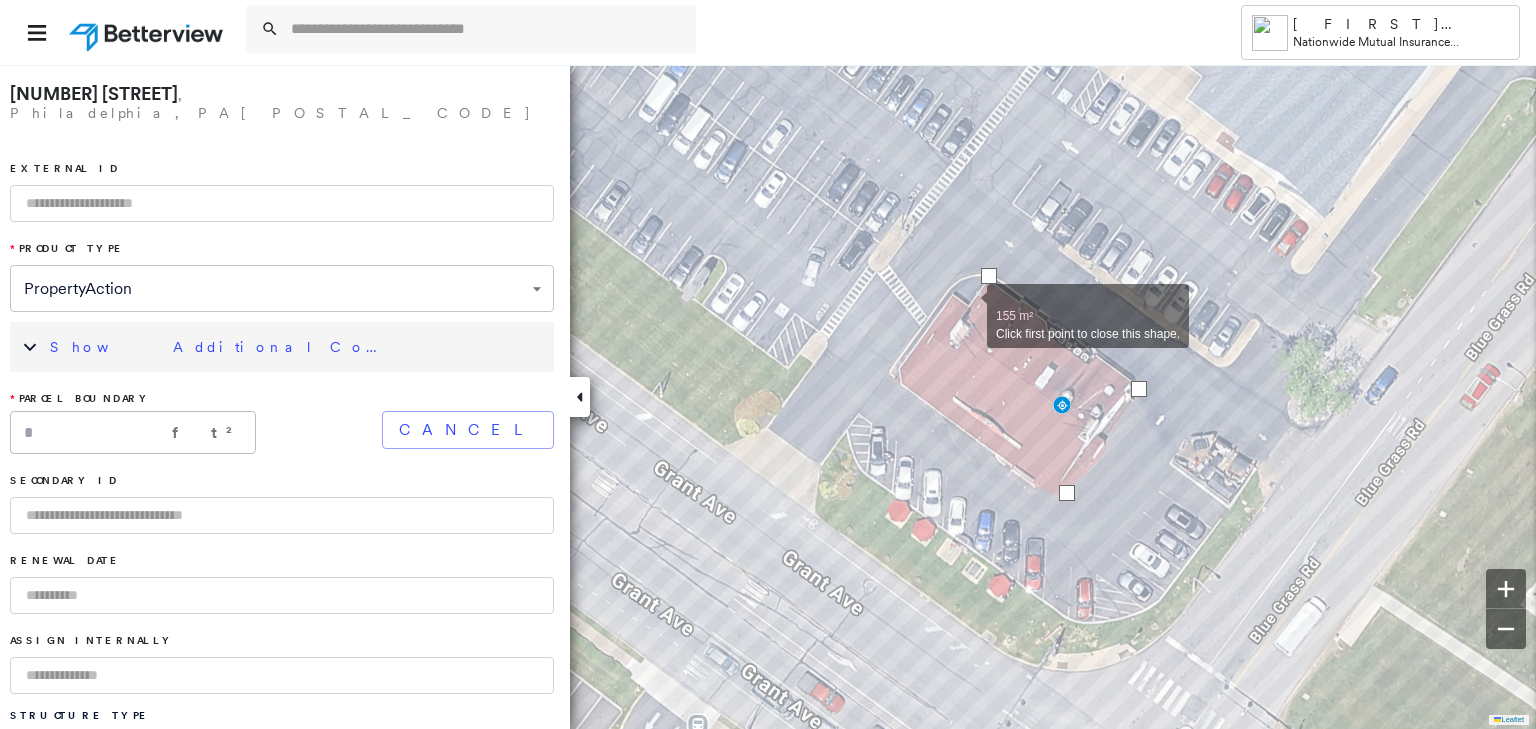 click at bounding box center [967, 305] 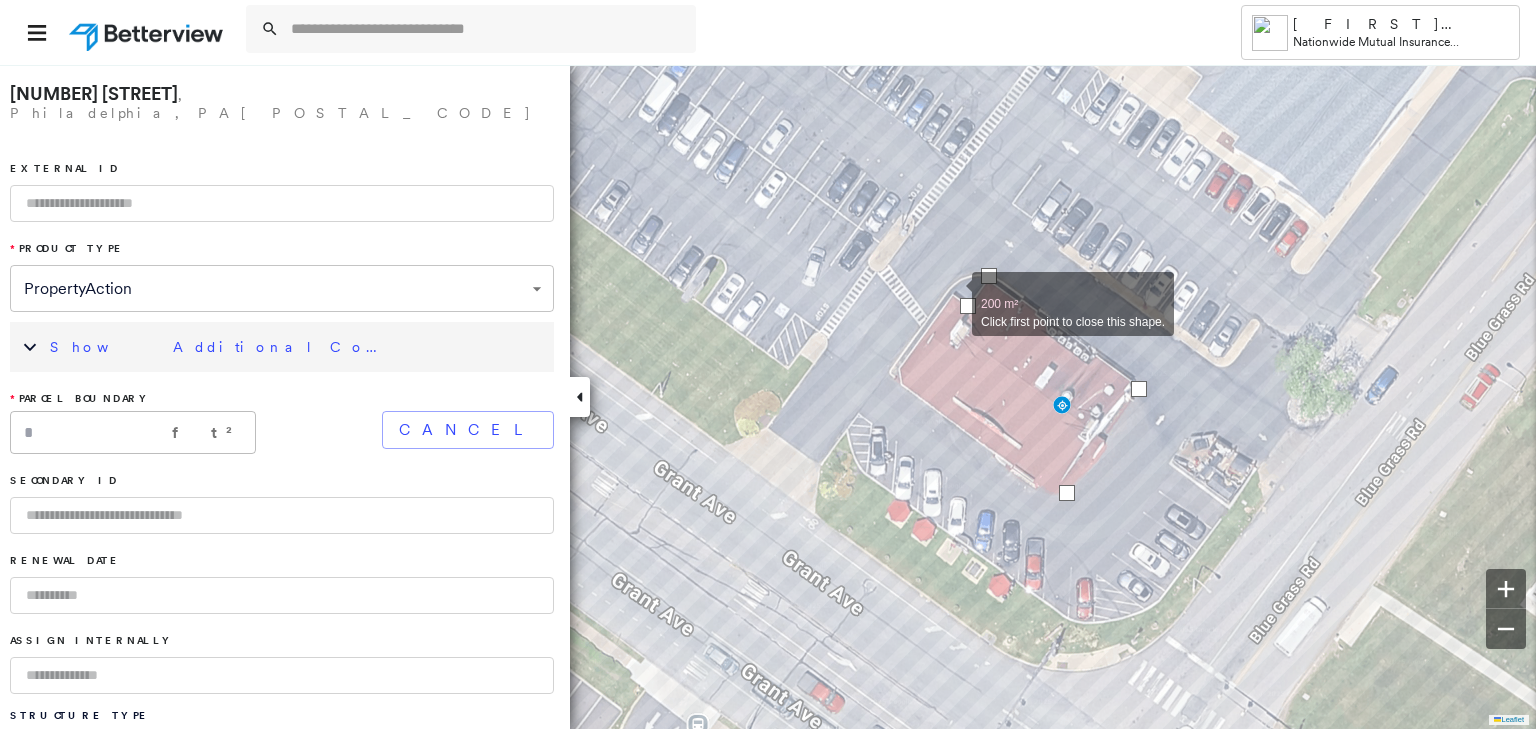 click at bounding box center [952, 293] 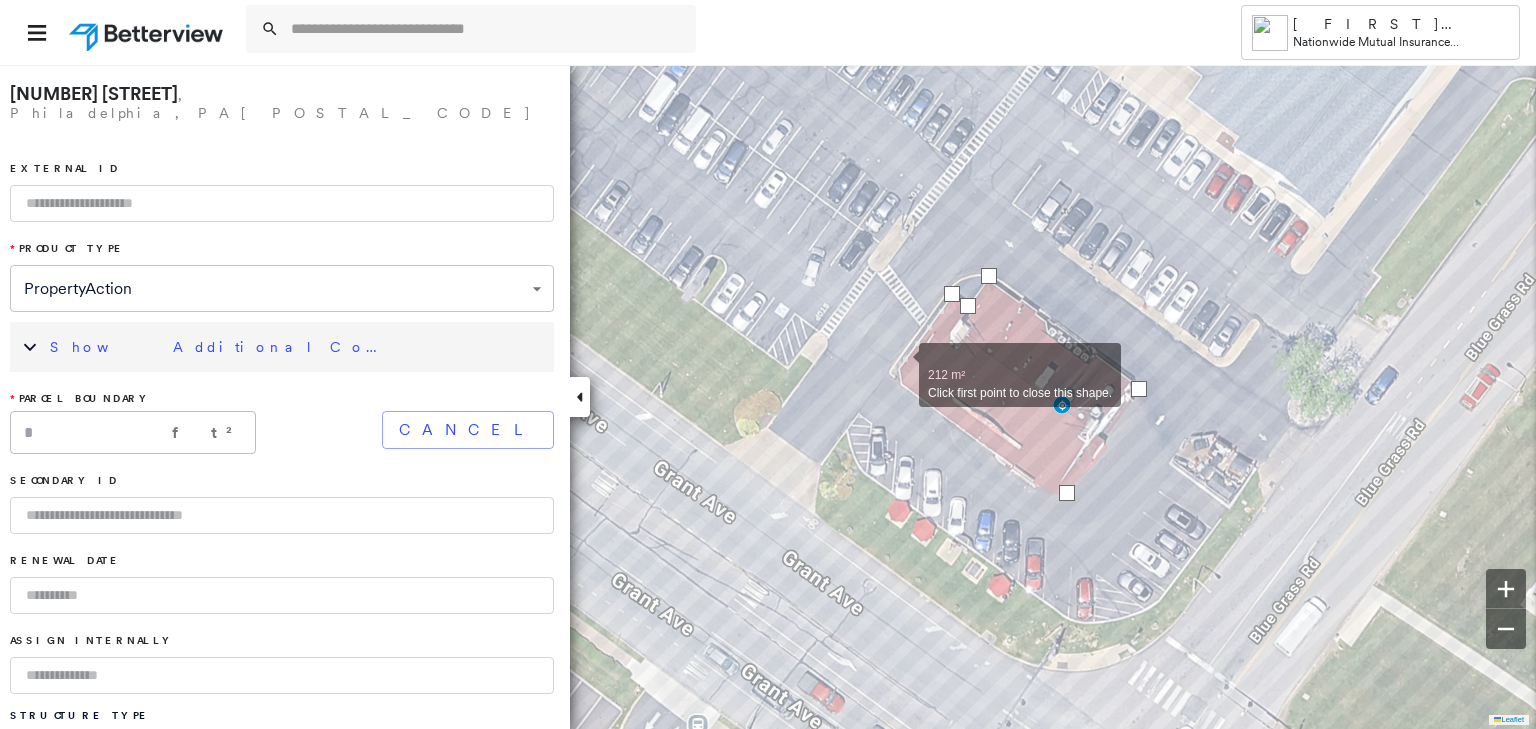 click at bounding box center (899, 364) 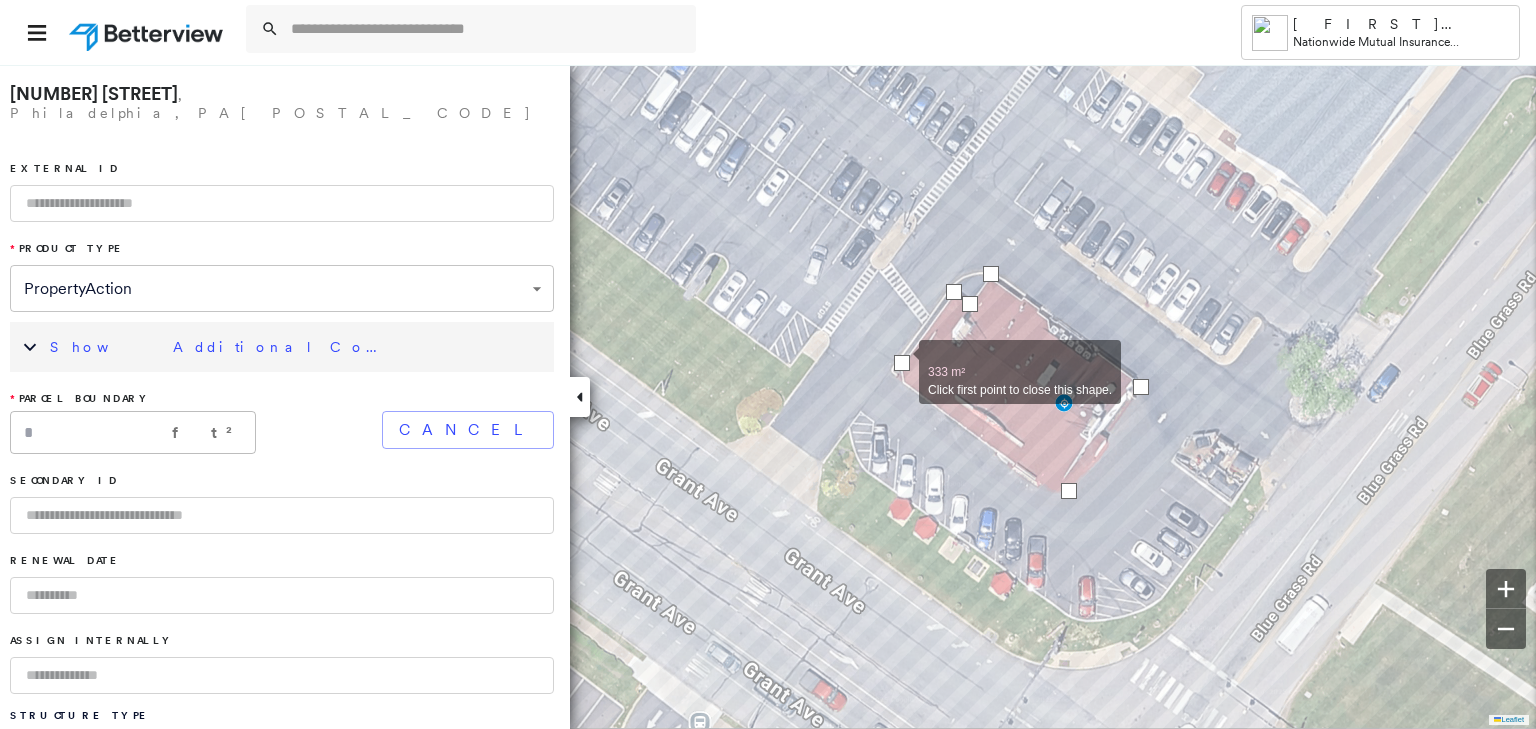click at bounding box center [902, 363] 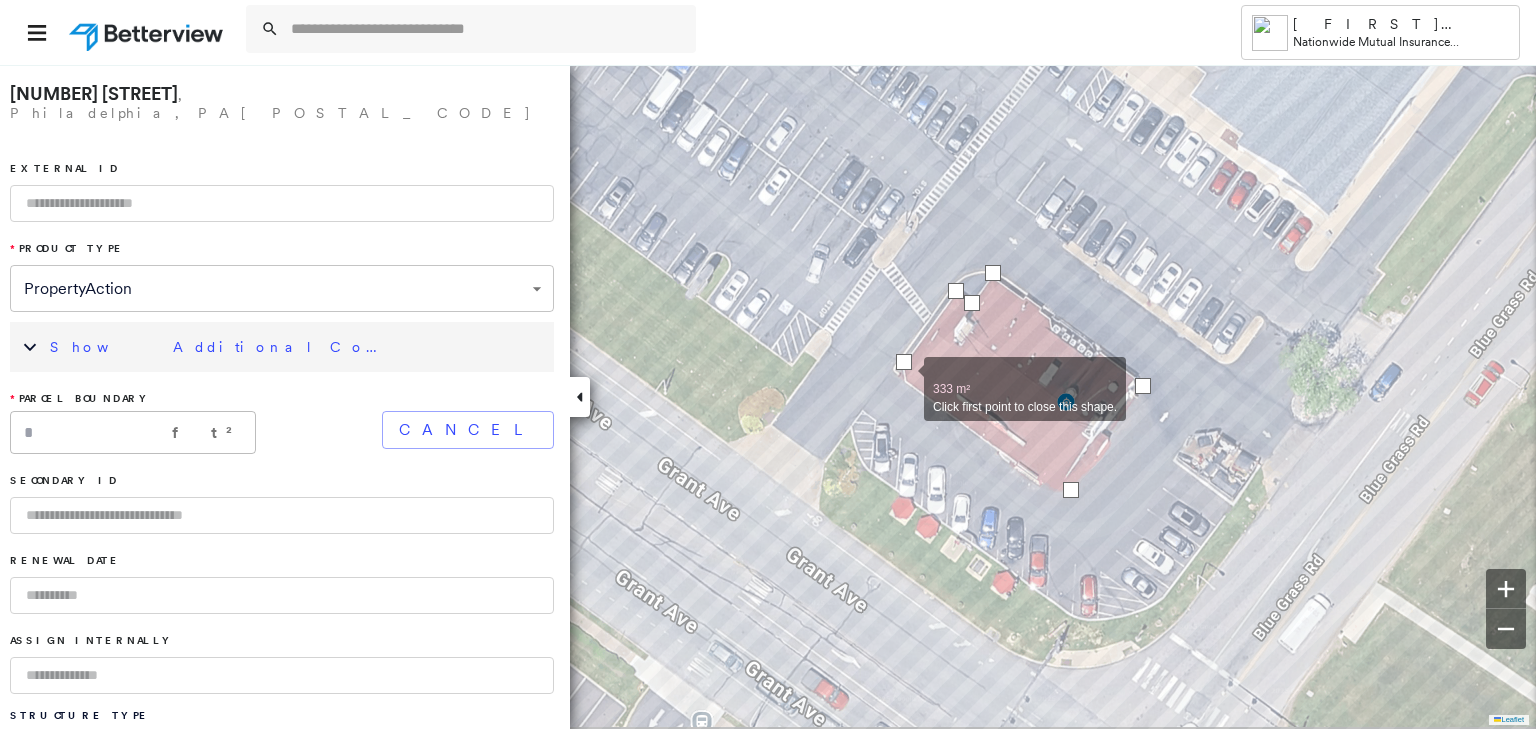 click at bounding box center [904, 378] 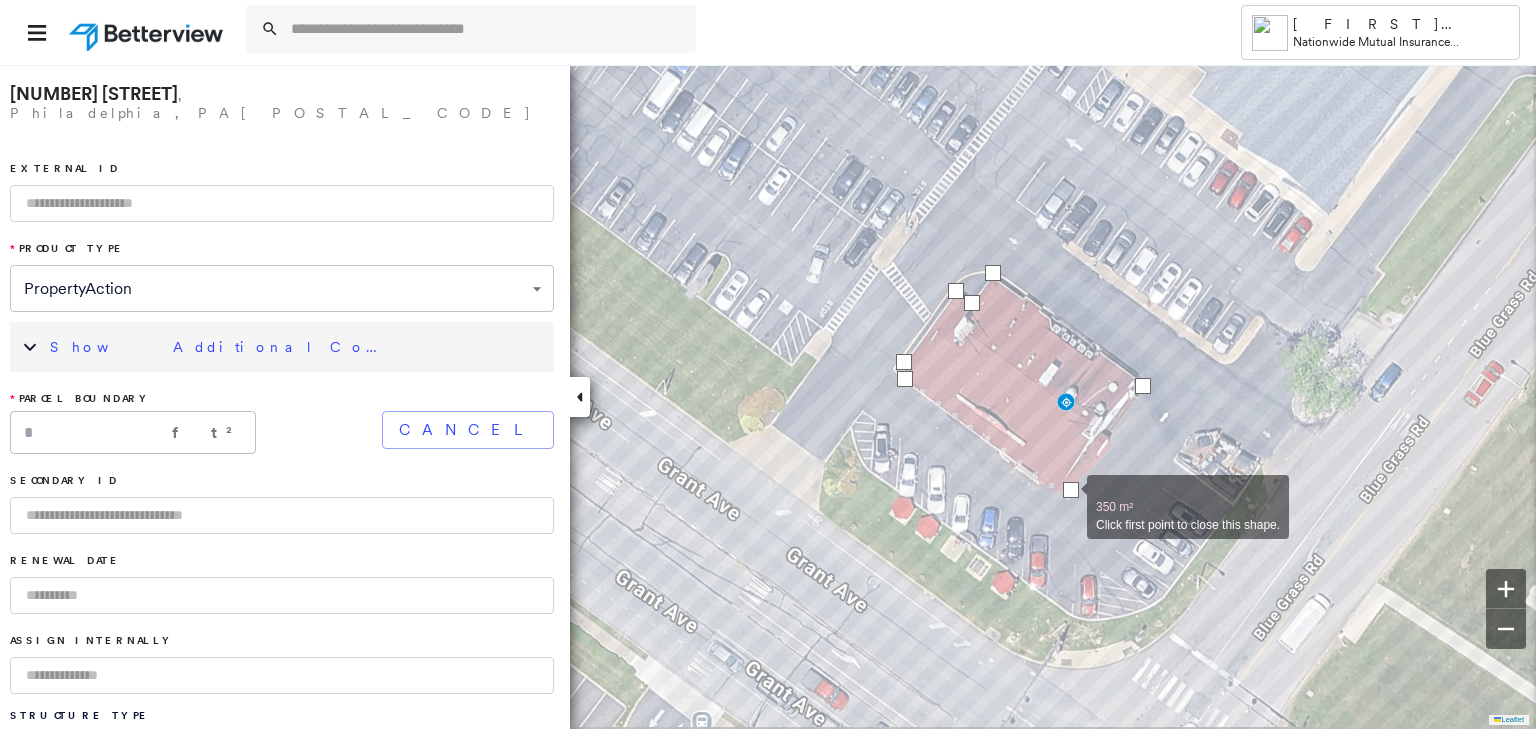 click at bounding box center [1071, 490] 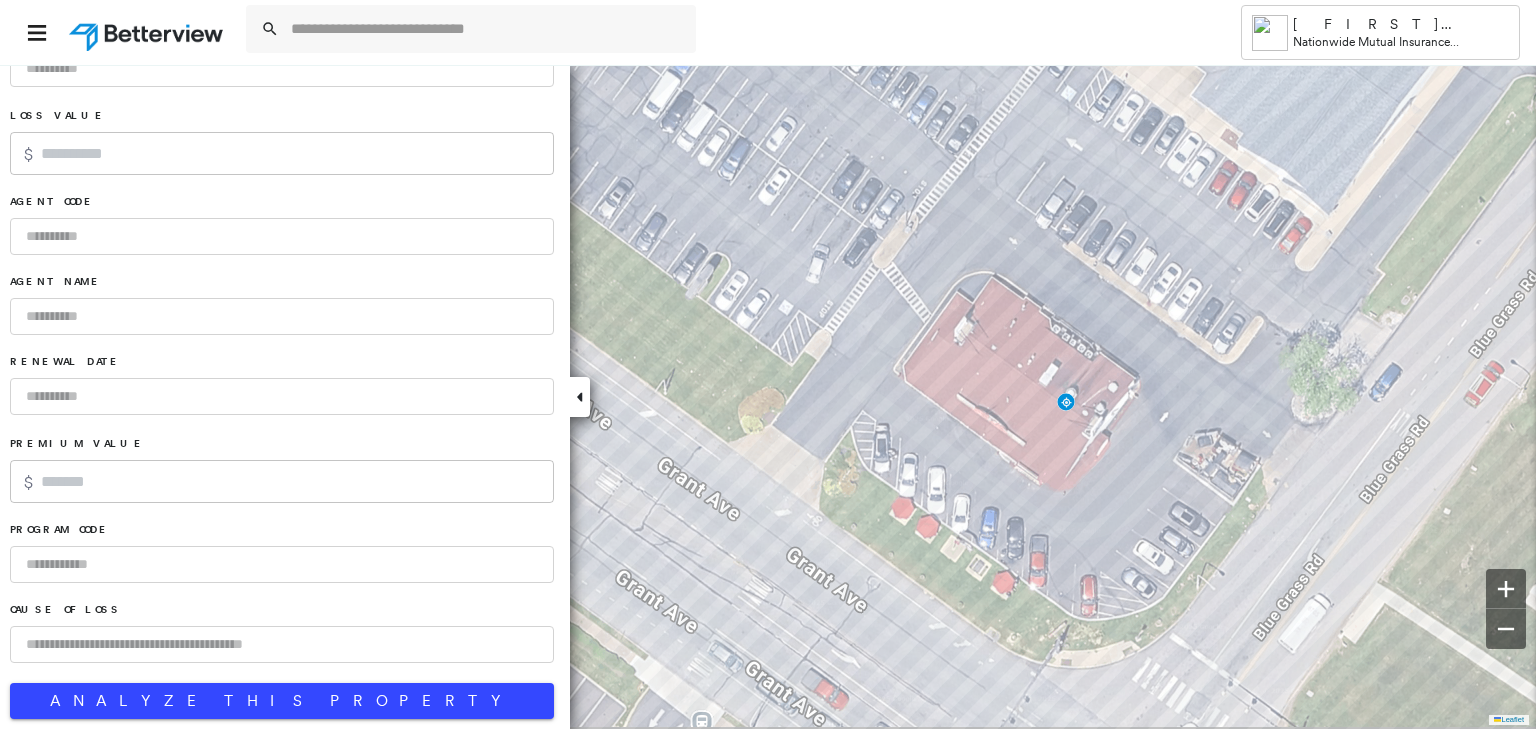 scroll, scrollTop: 1792, scrollLeft: 0, axis: vertical 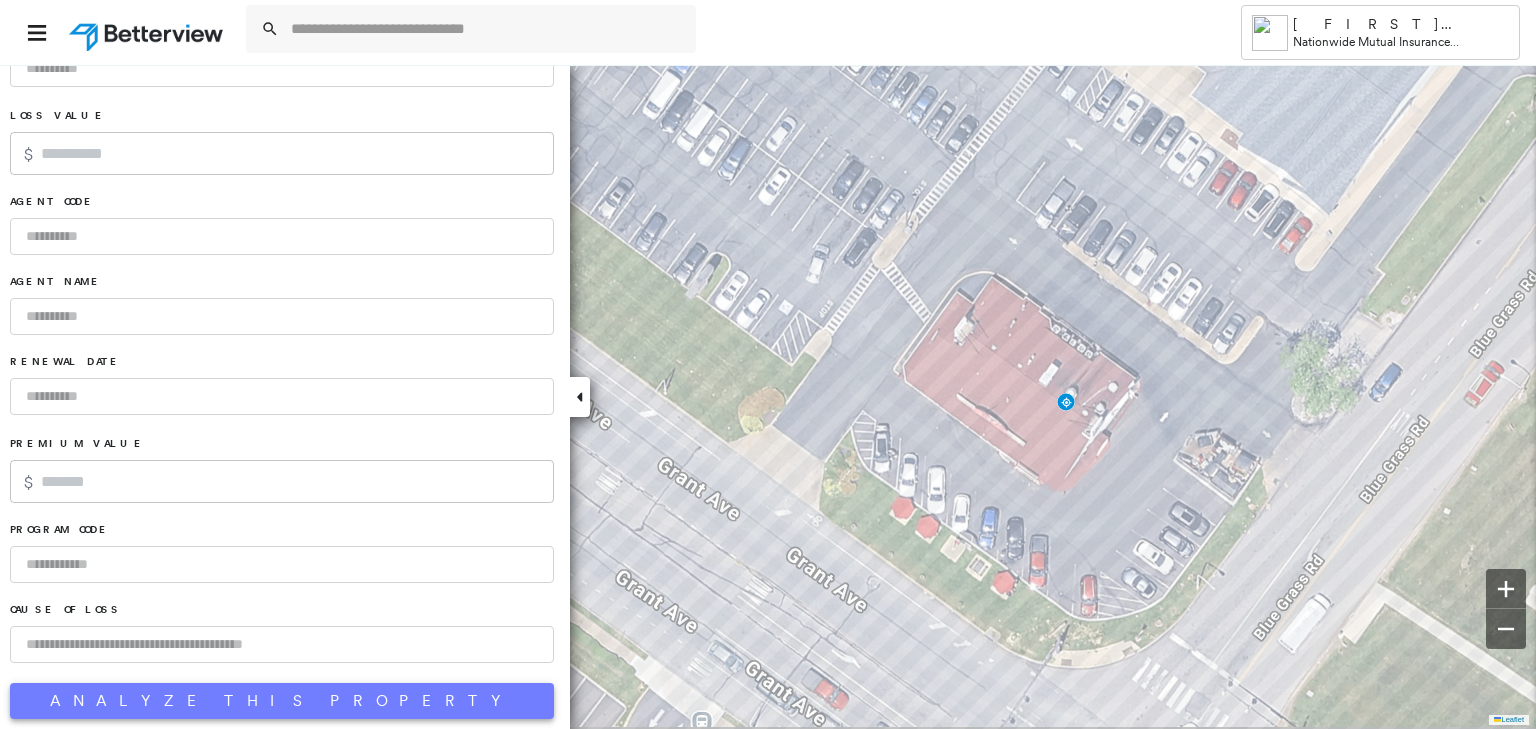 click on "Analyze This Property" at bounding box center (282, 701) 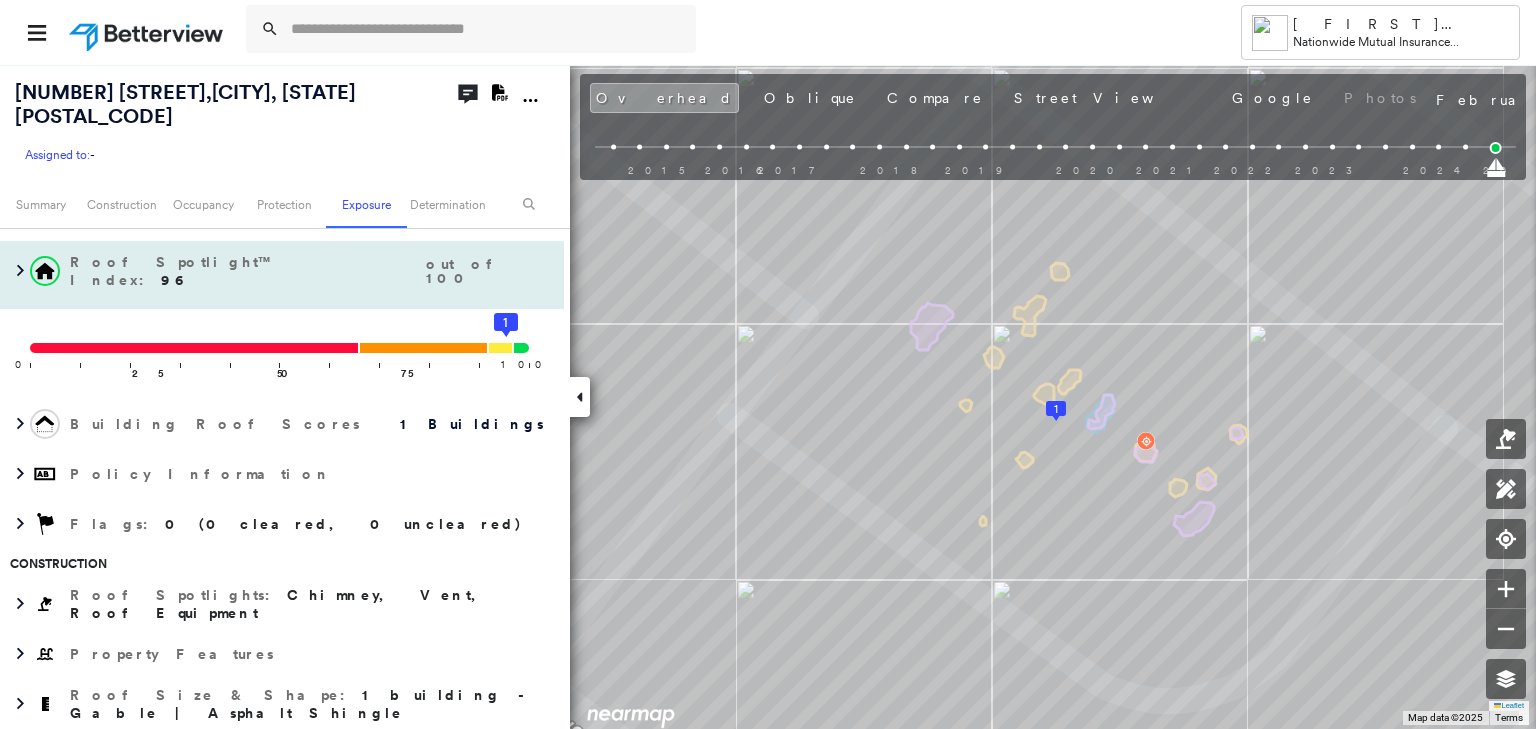 scroll, scrollTop: 0, scrollLeft: 0, axis: both 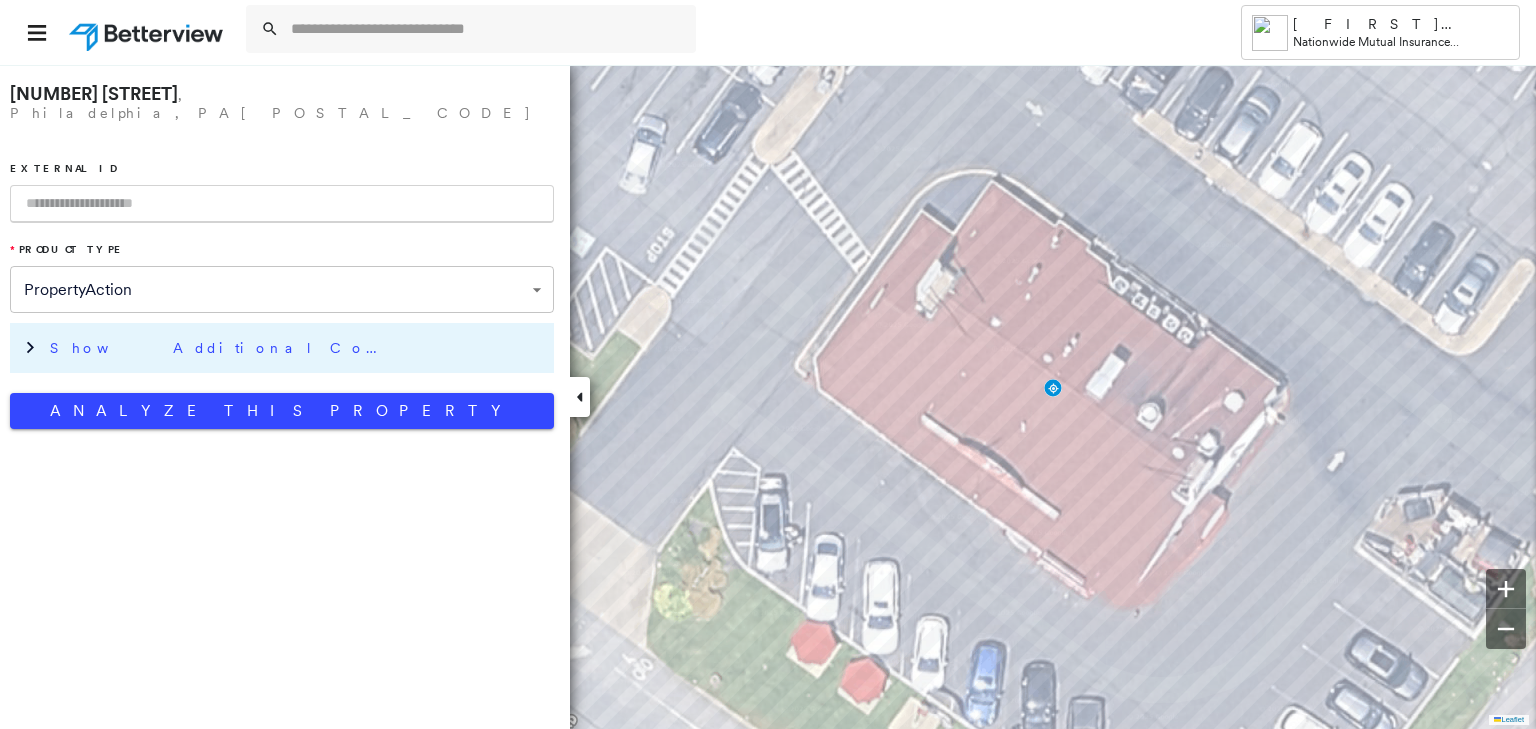 click on "Show Additional Company Data" at bounding box center [220, 348] 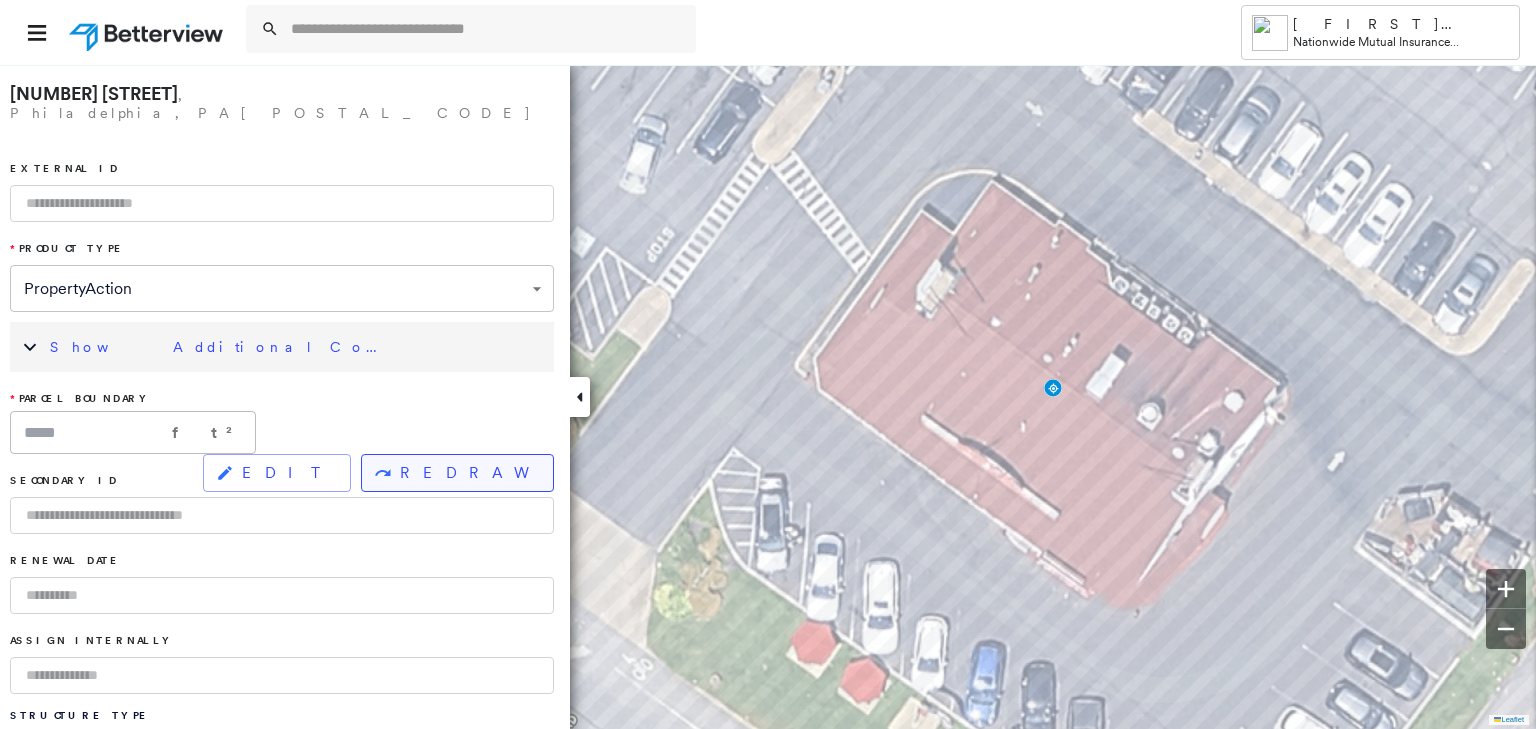 click 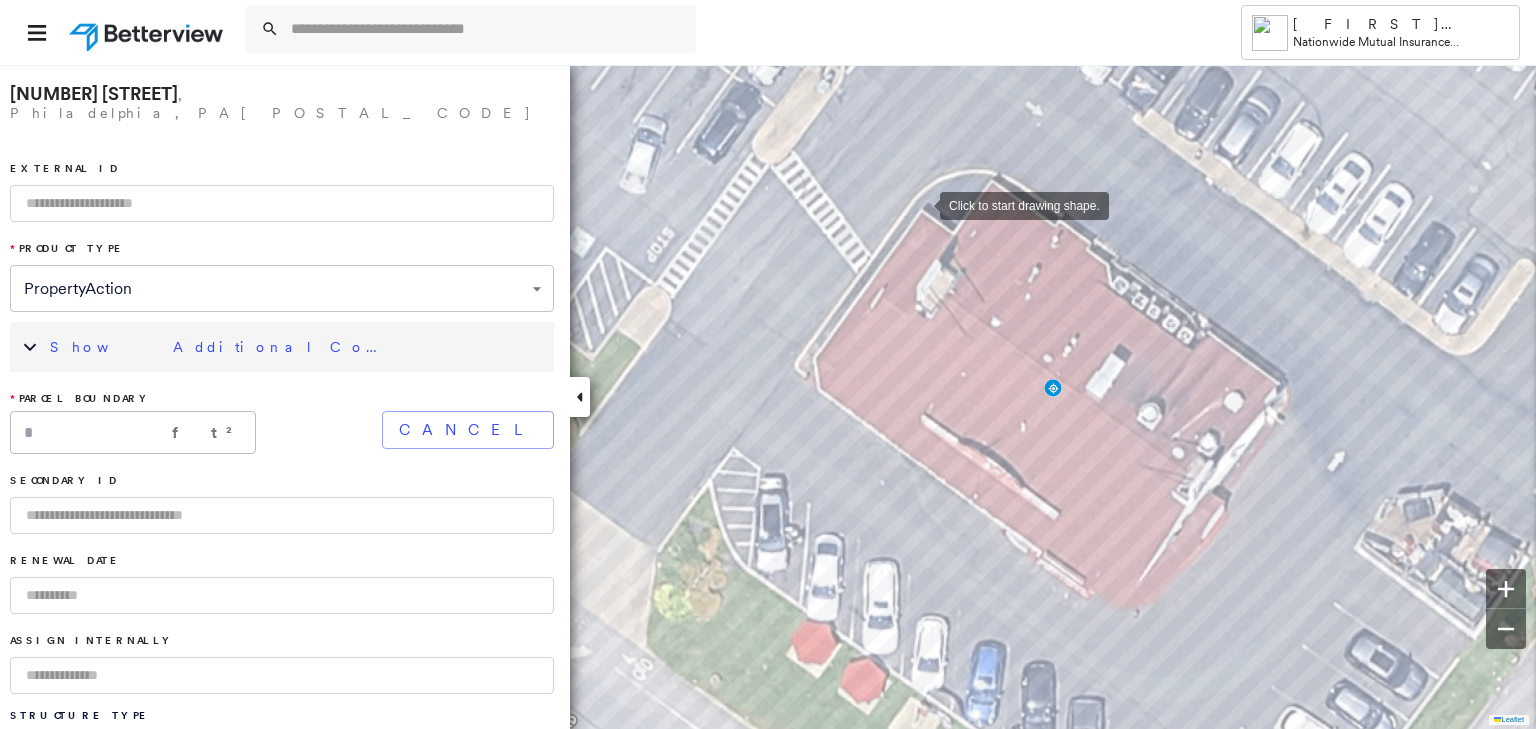 click at bounding box center (920, 204) 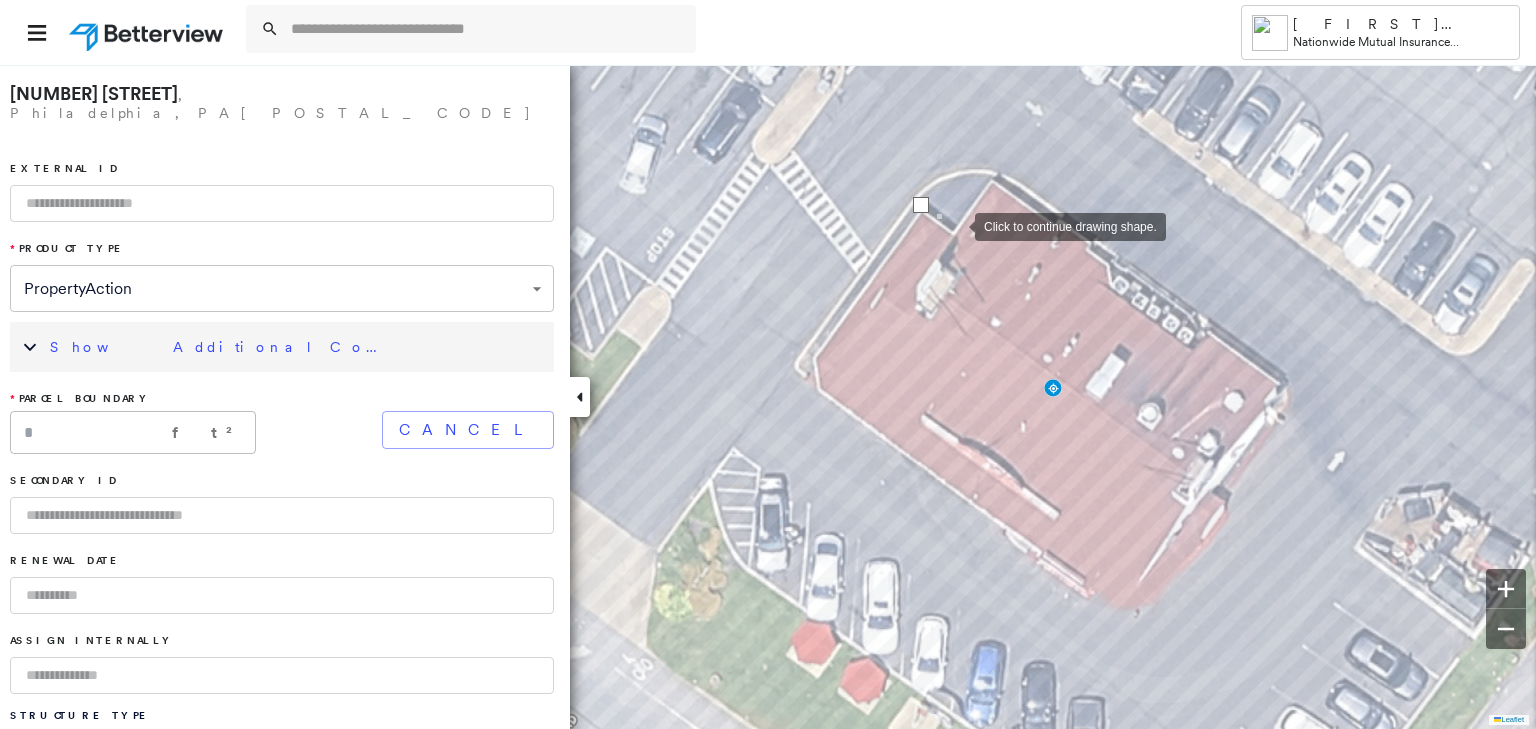 click at bounding box center (955, 225) 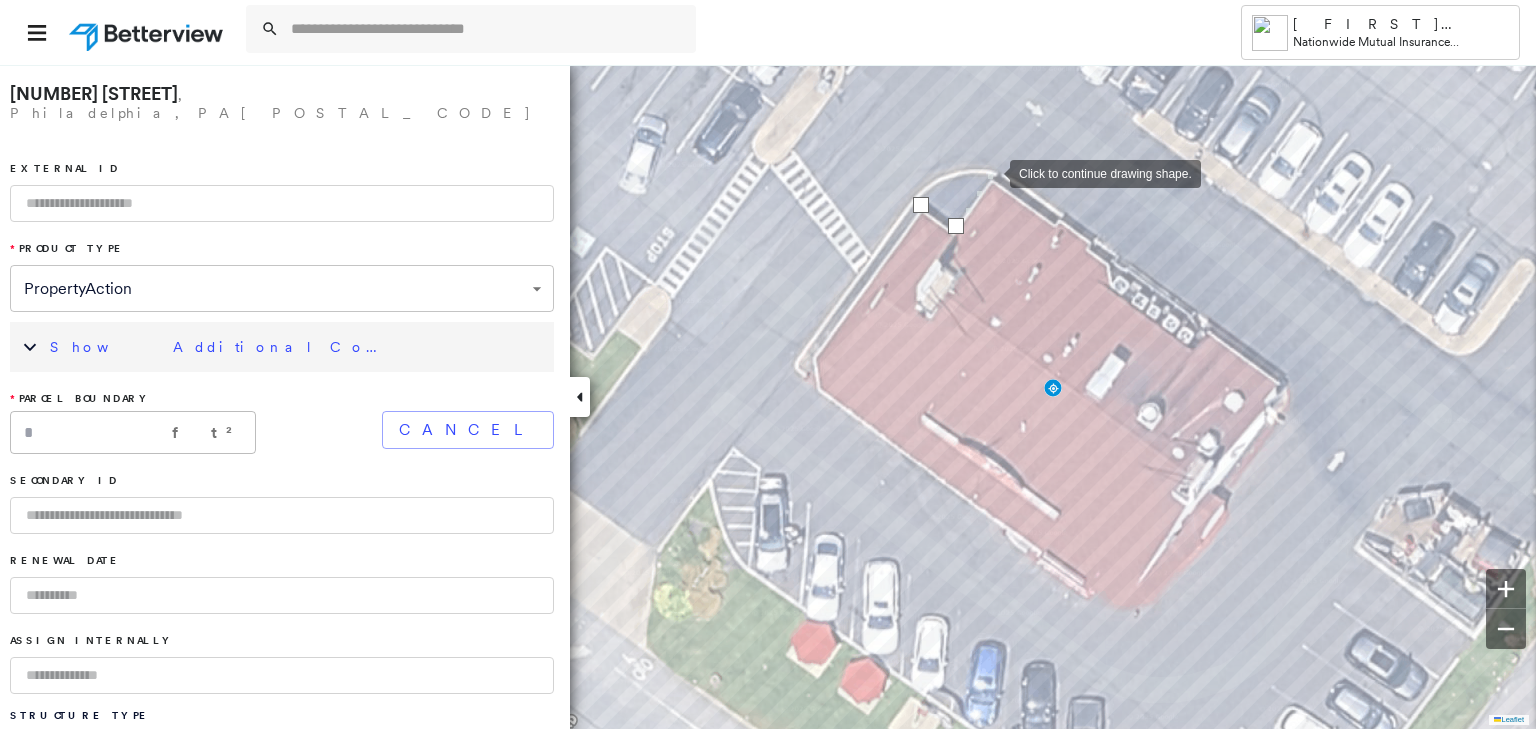 click at bounding box center [990, 172] 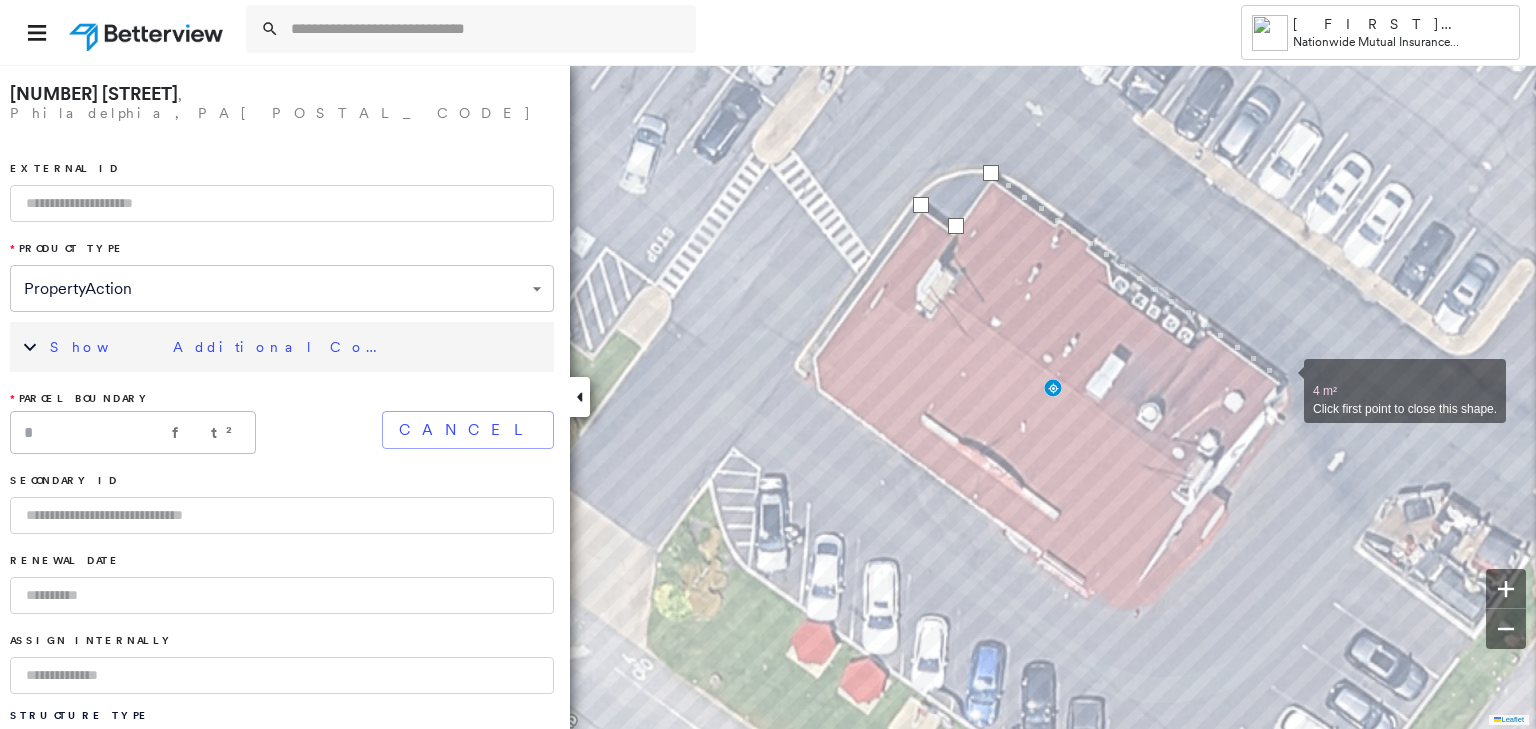 click at bounding box center (1284, 380) 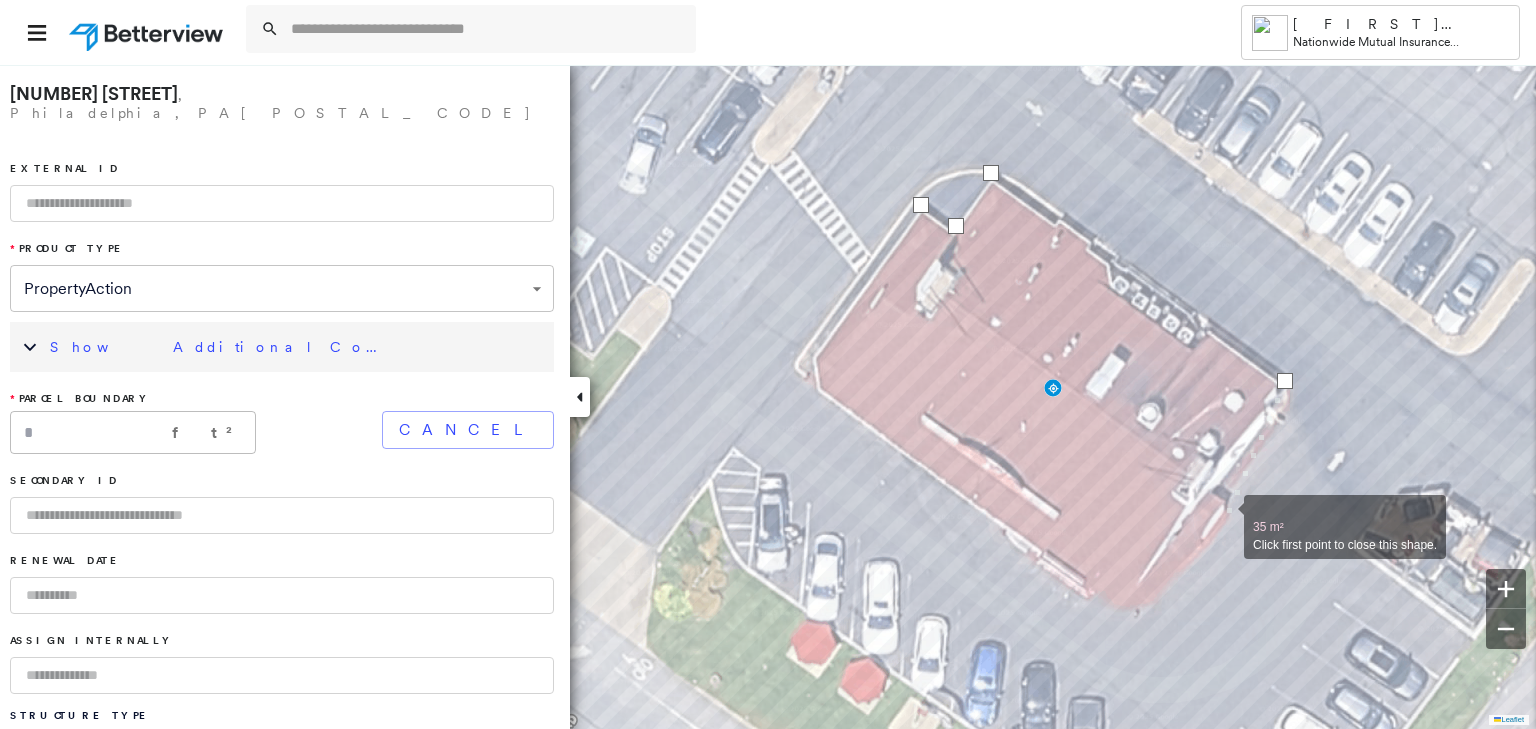 click at bounding box center [1224, 516] 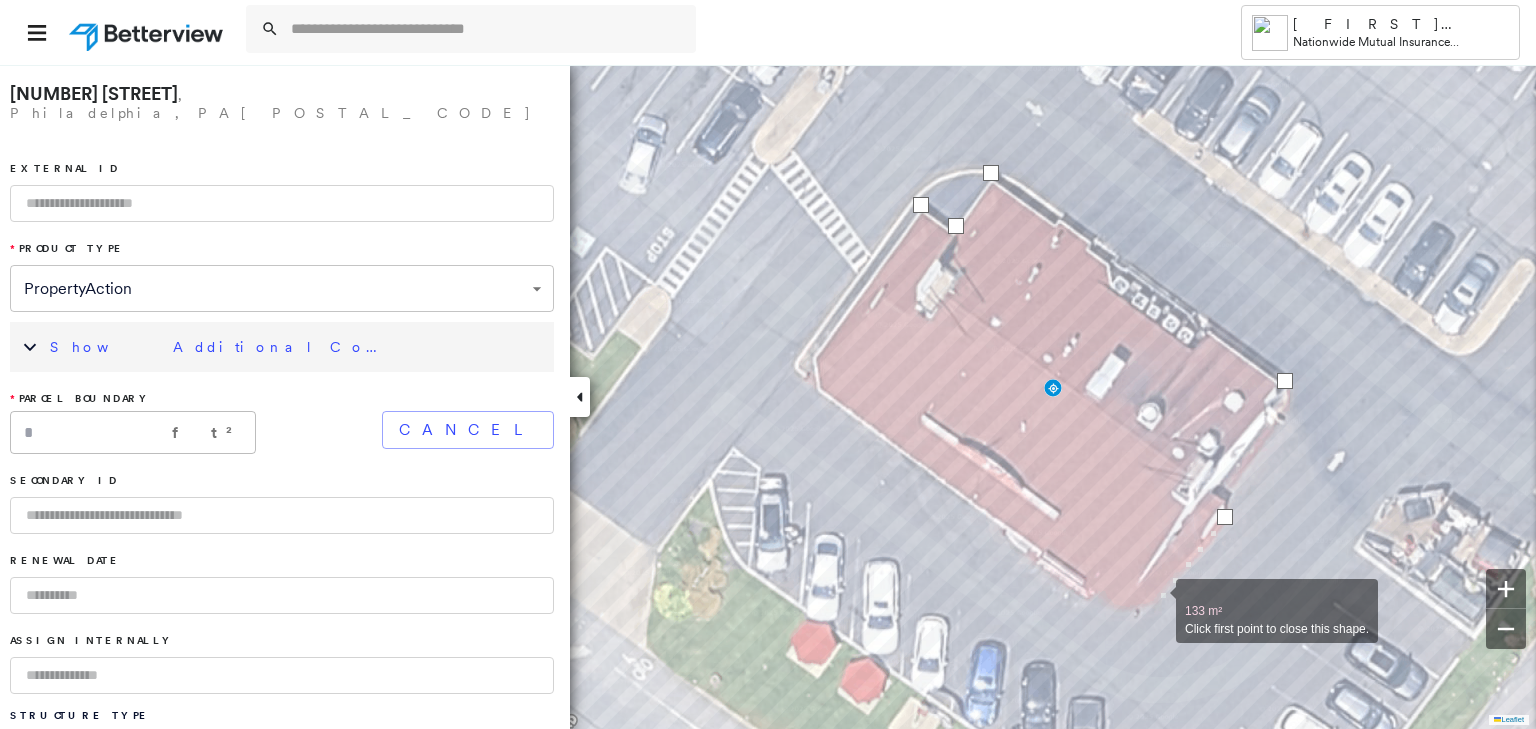 click at bounding box center (1156, 600) 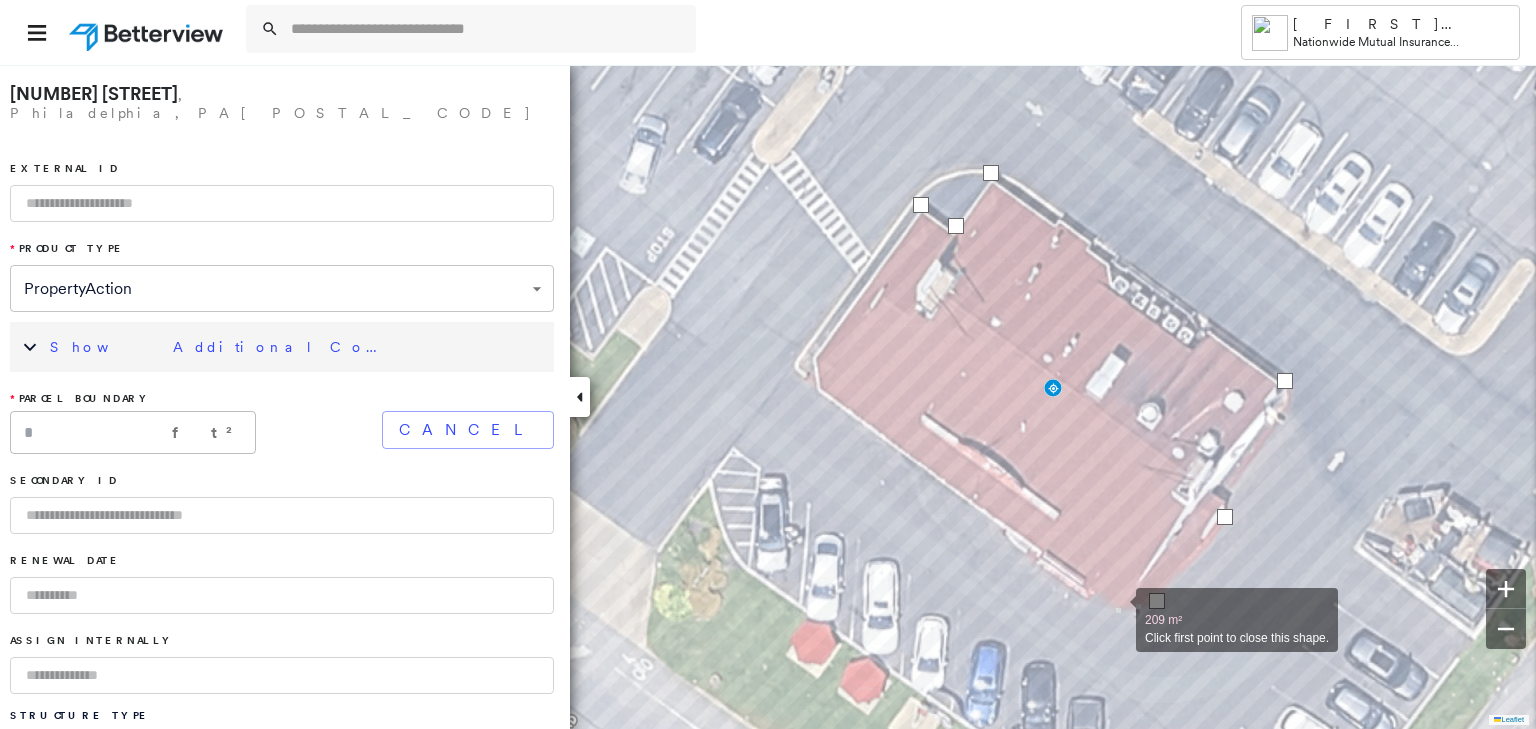 click at bounding box center [1116, 609] 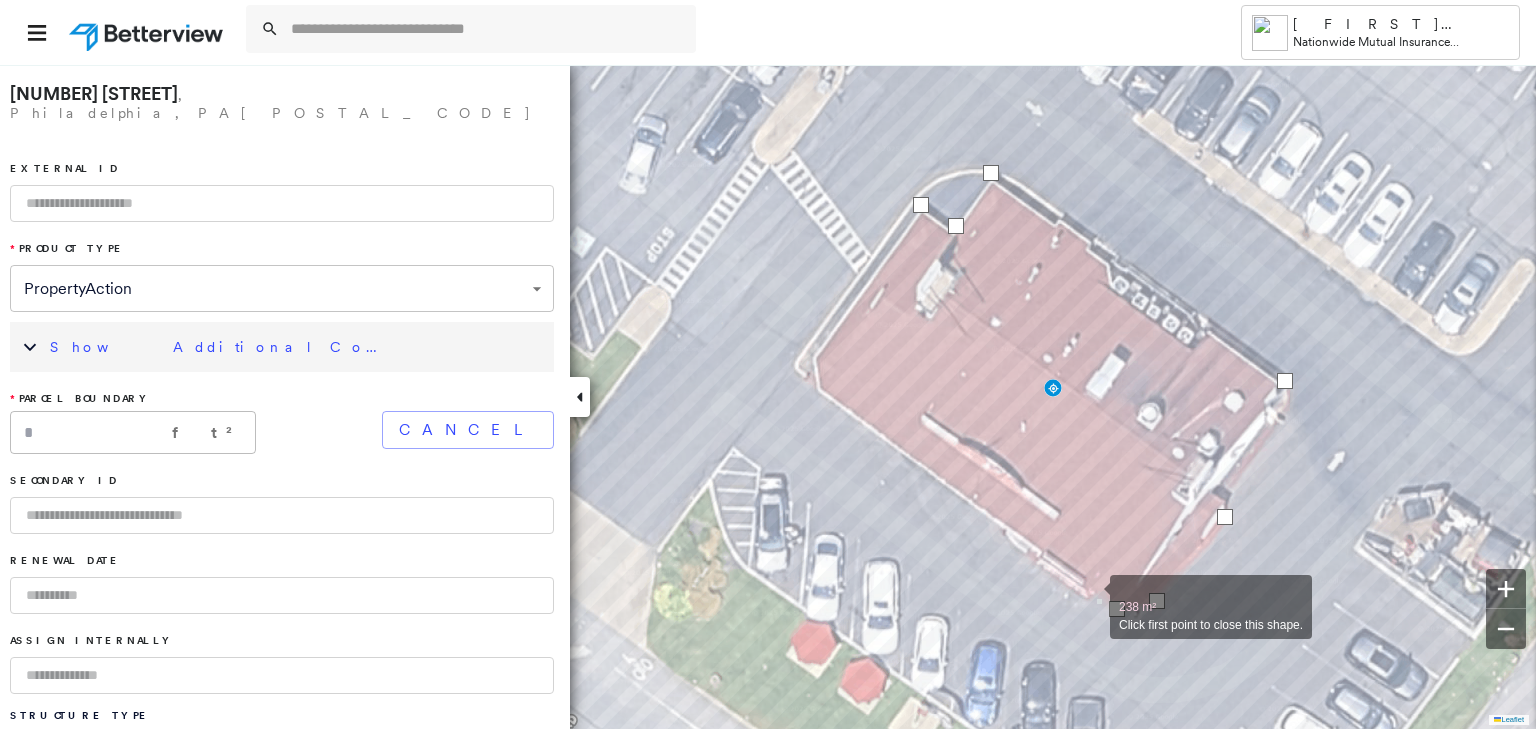 click at bounding box center (1090, 596) 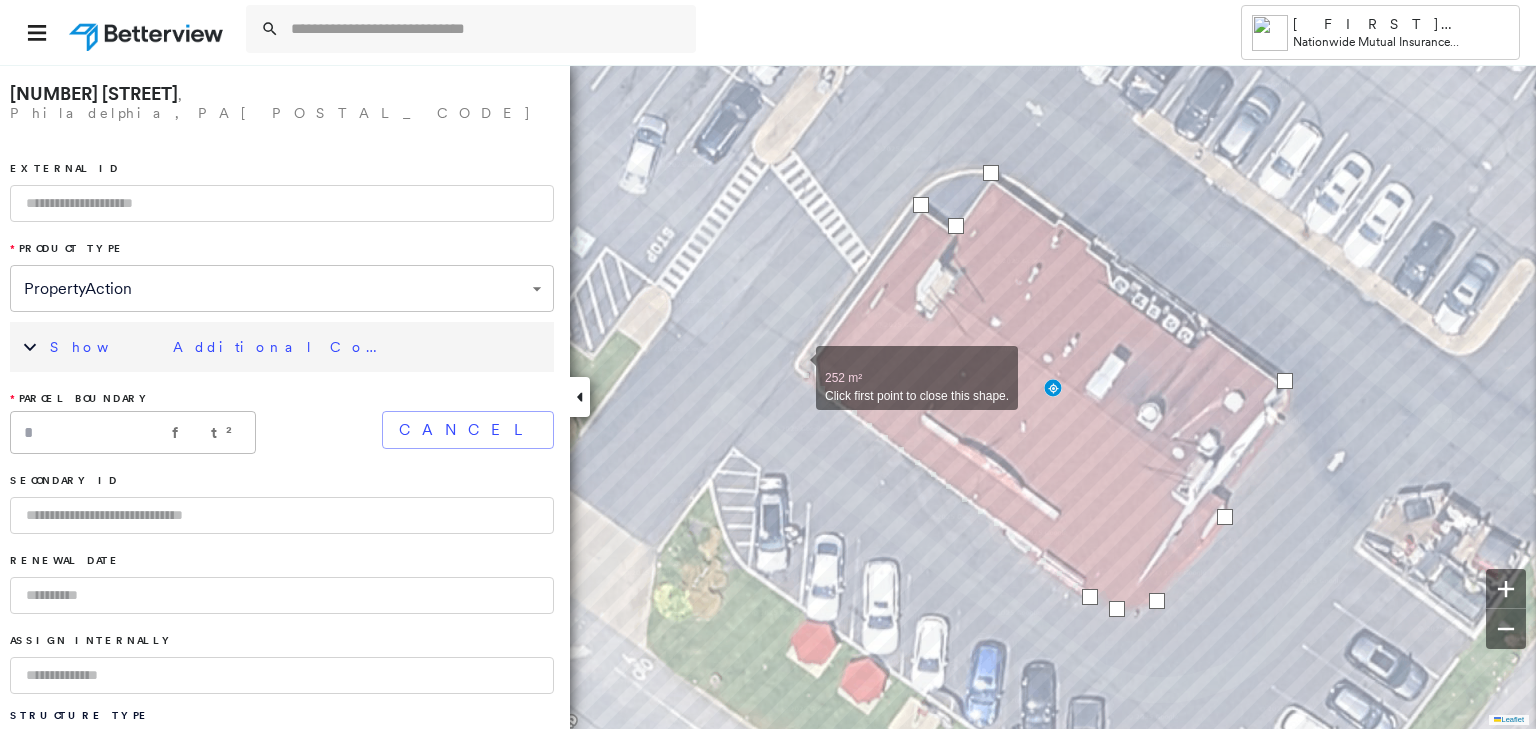 click at bounding box center [796, 367] 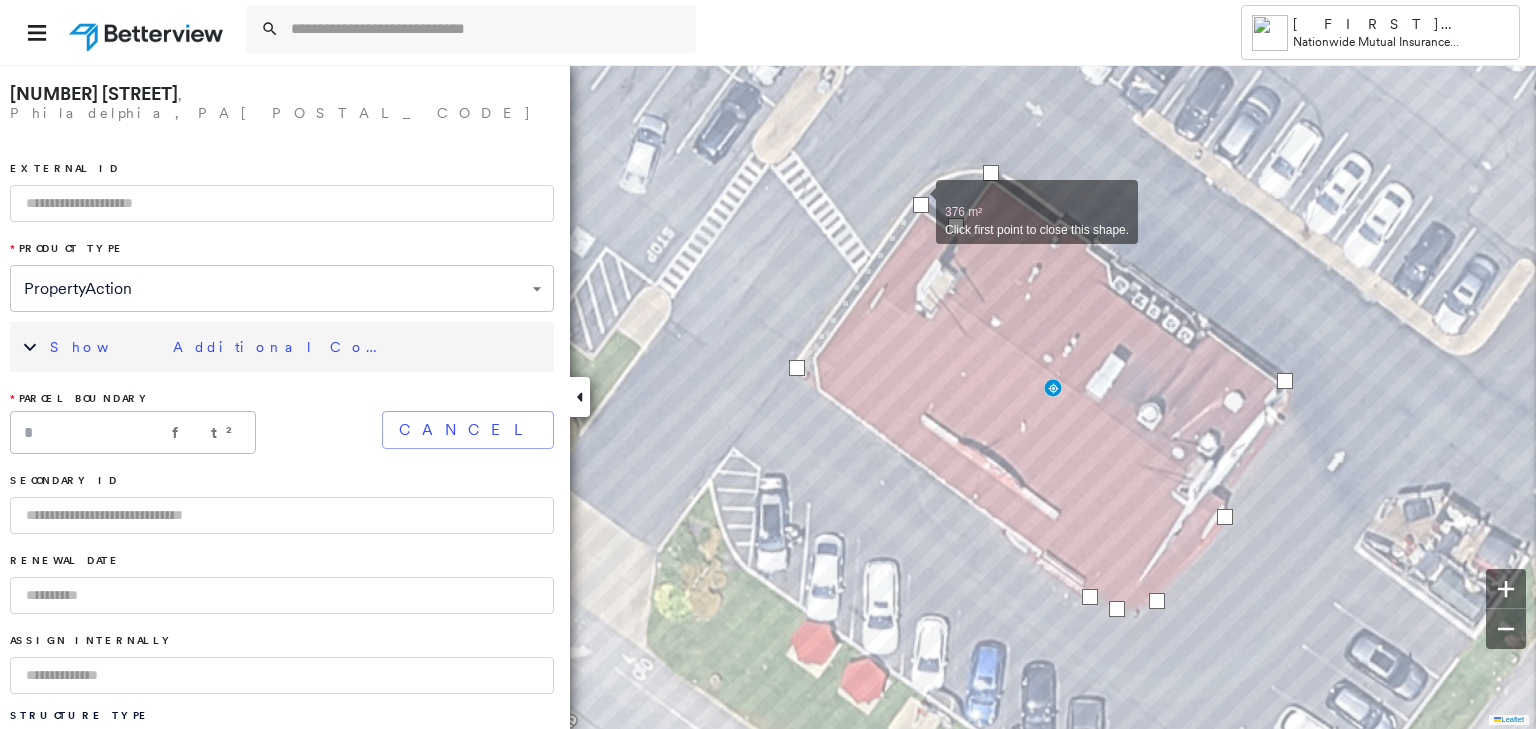 click at bounding box center (921, 205) 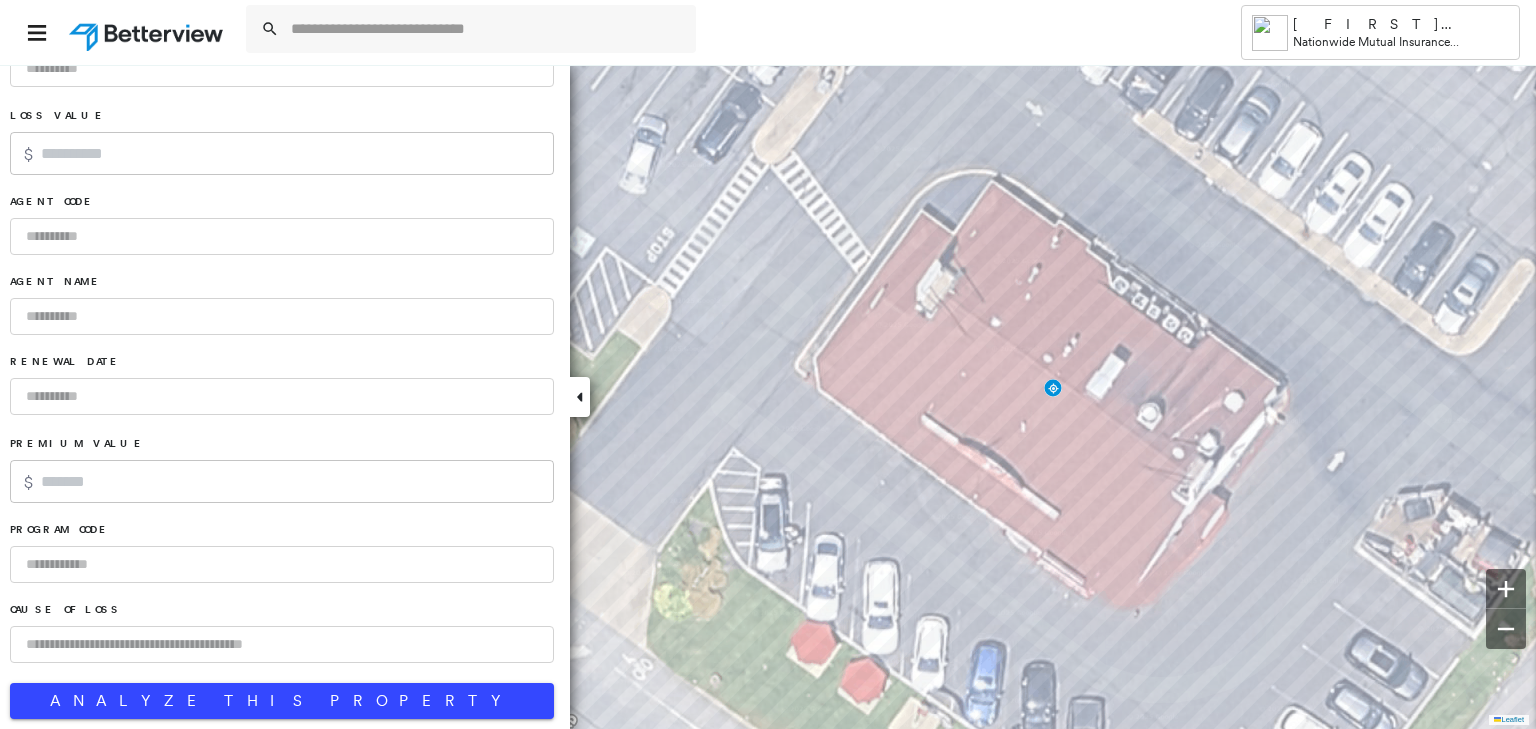 scroll, scrollTop: 1792, scrollLeft: 0, axis: vertical 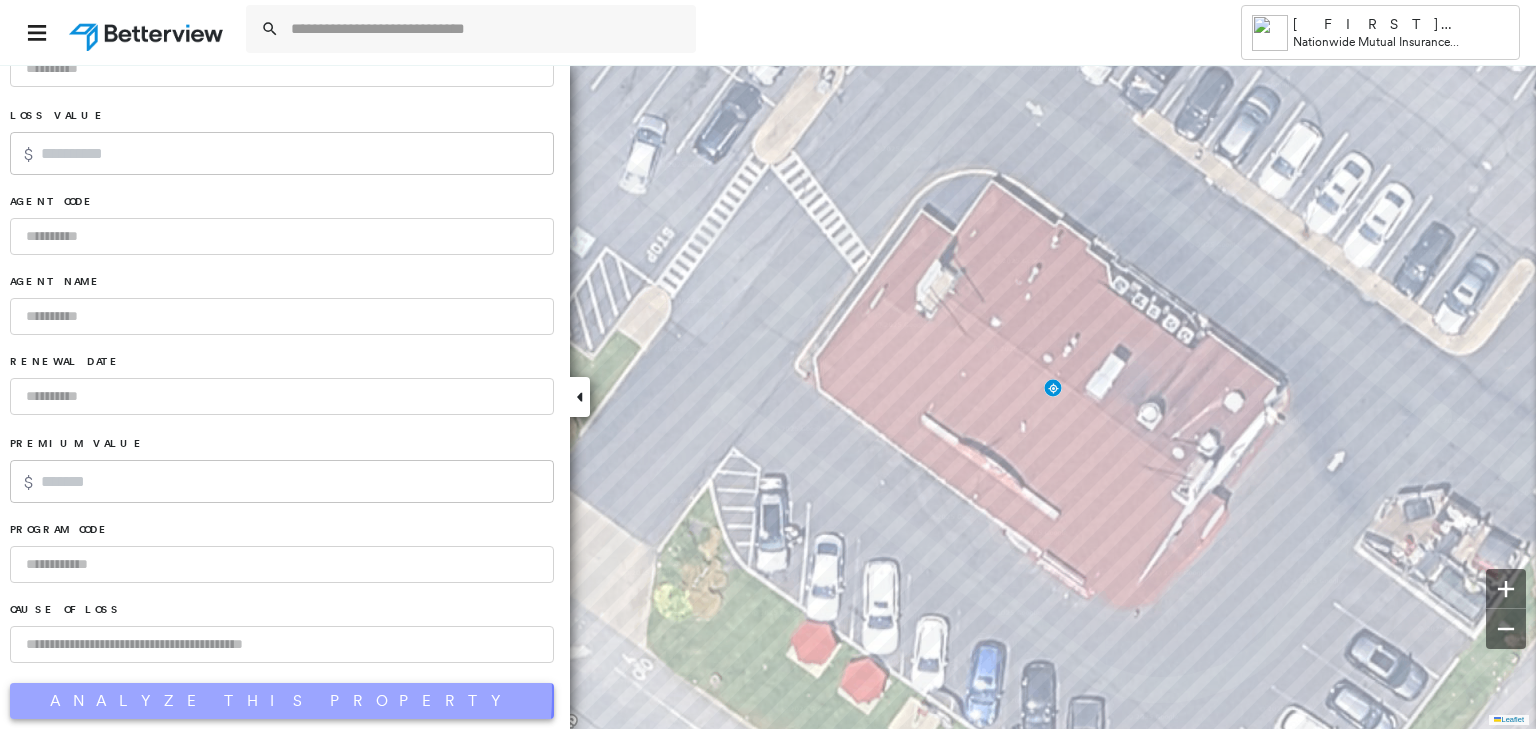 click on "Analyze This Property" at bounding box center (282, 701) 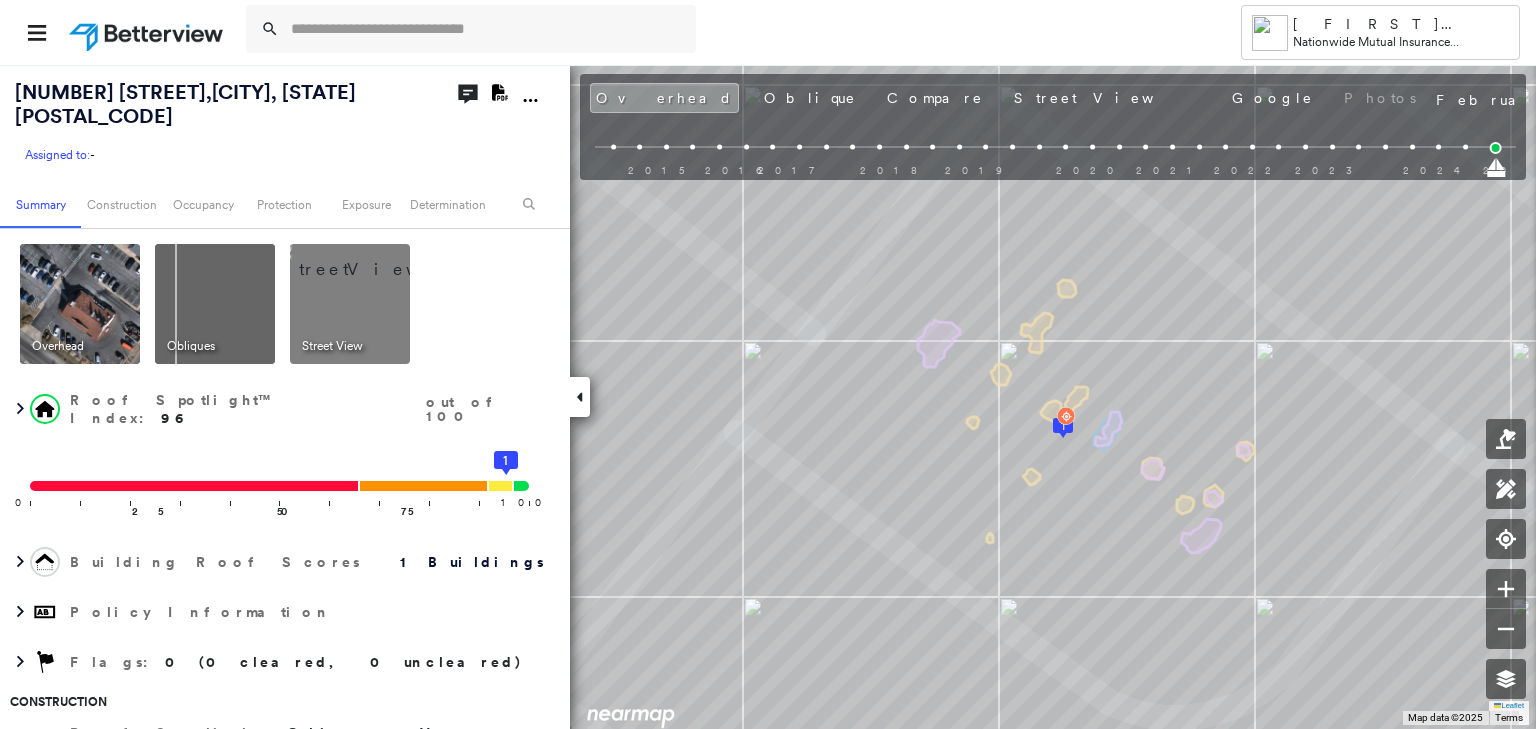 click 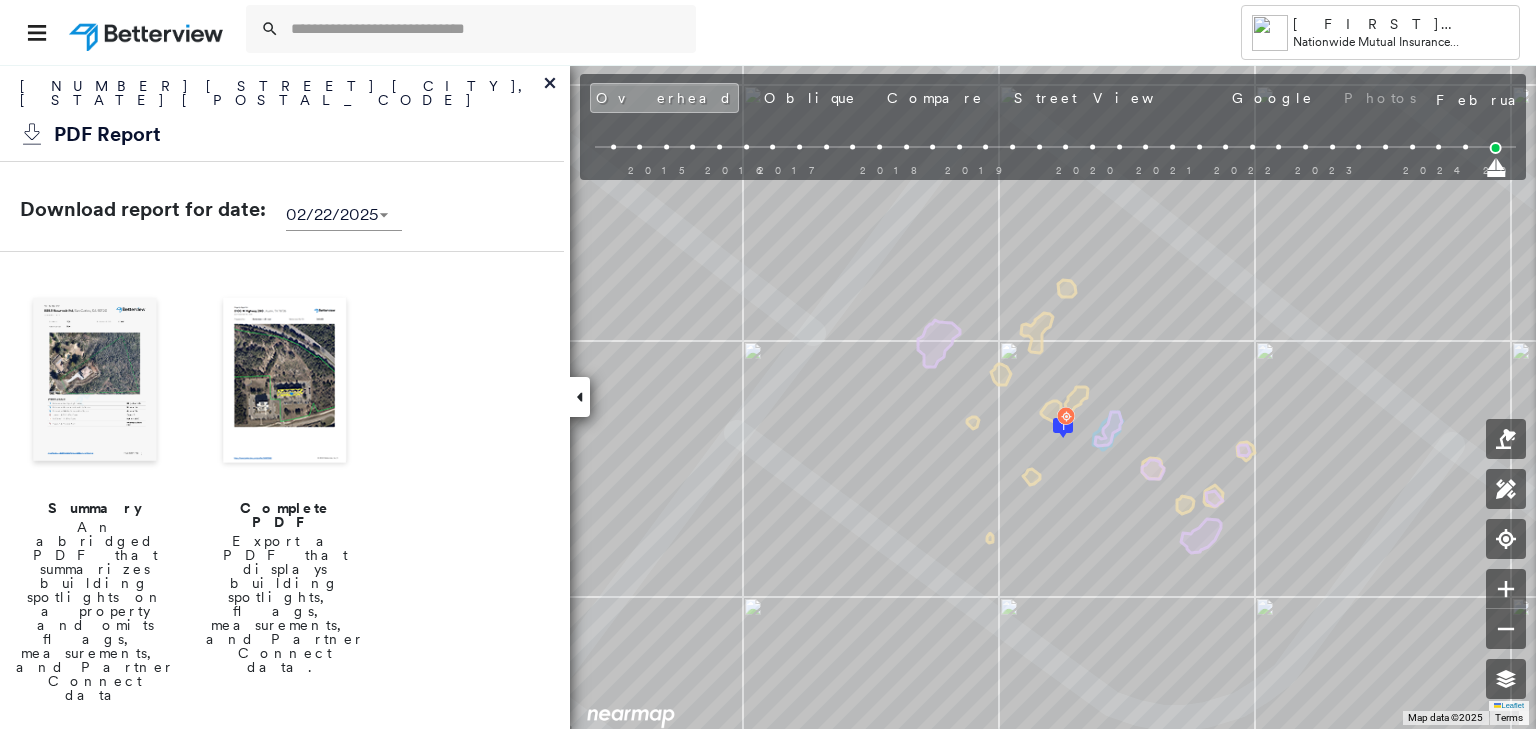 click at bounding box center [285, 382] 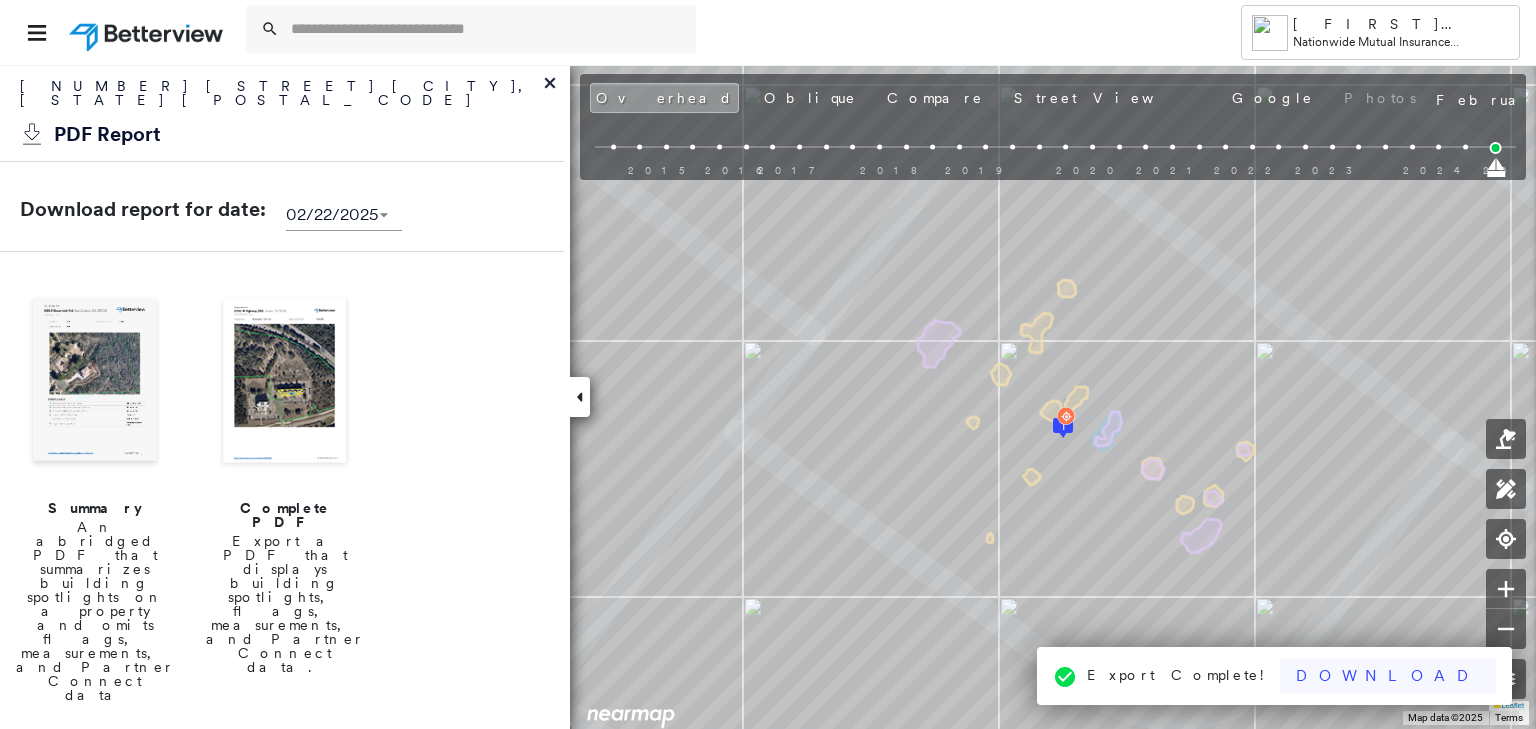 click on "Download" at bounding box center (1388, 676) 